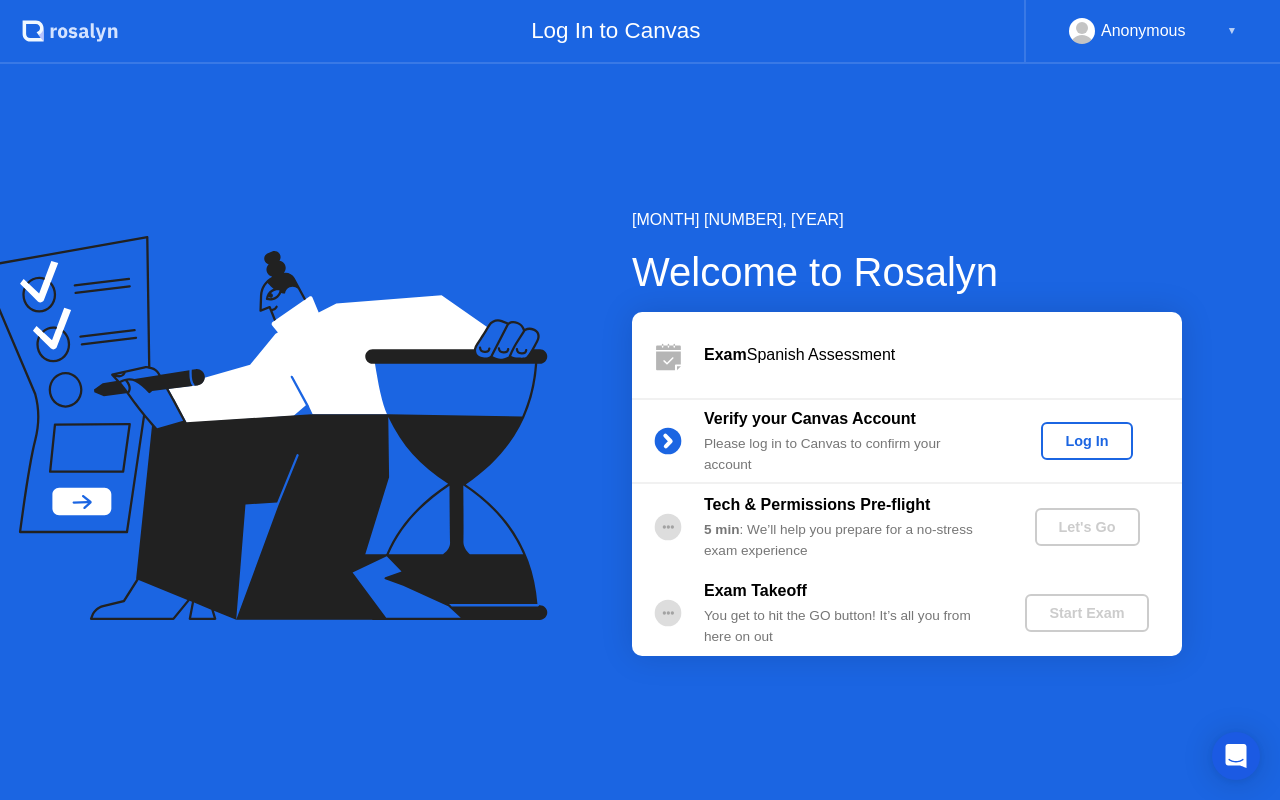 scroll, scrollTop: 0, scrollLeft: 0, axis: both 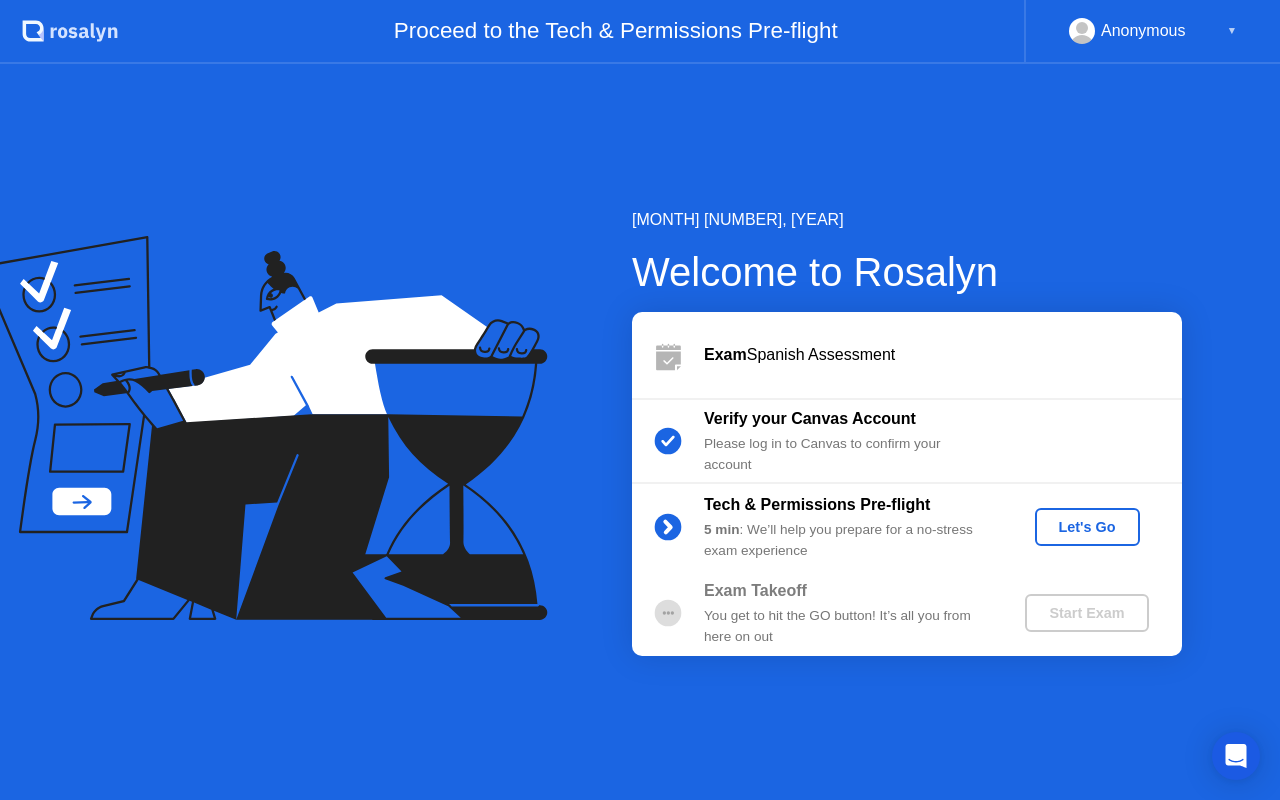 click on "Let's Go" 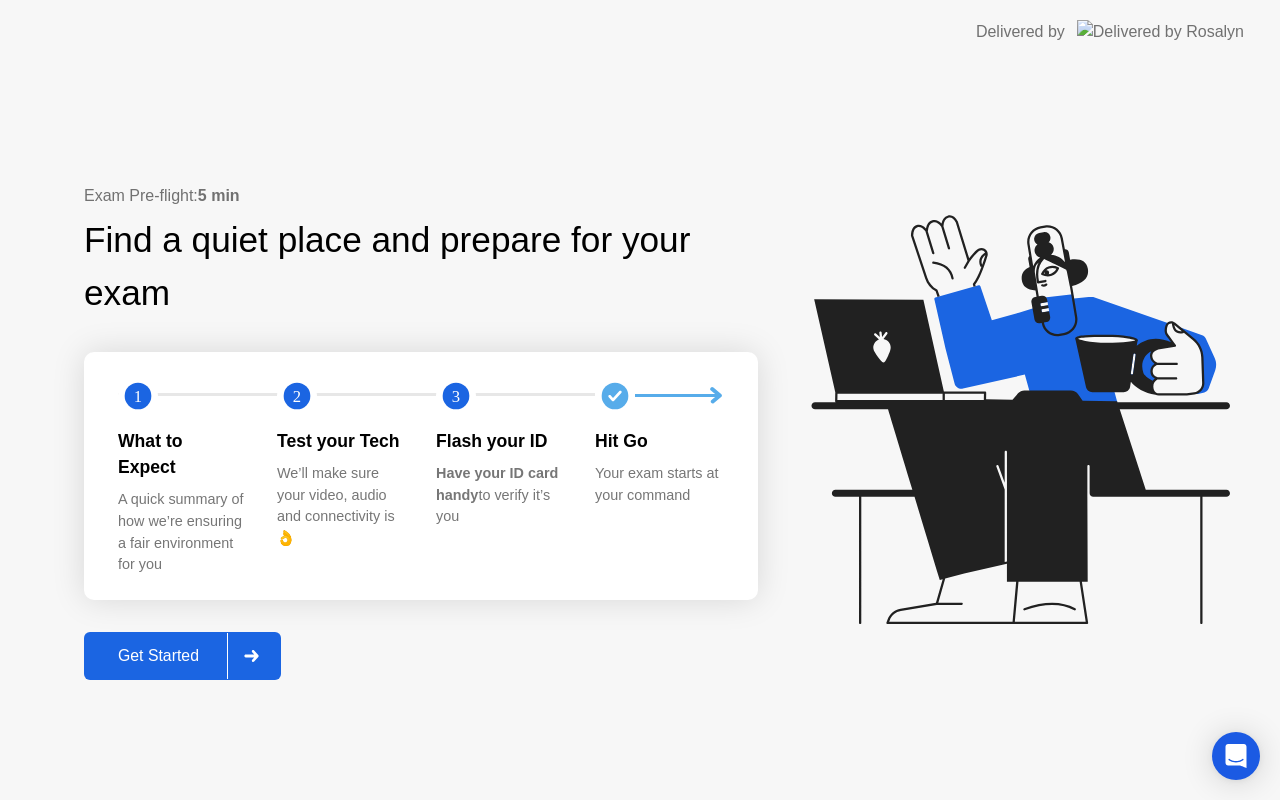 click on "Get Started" 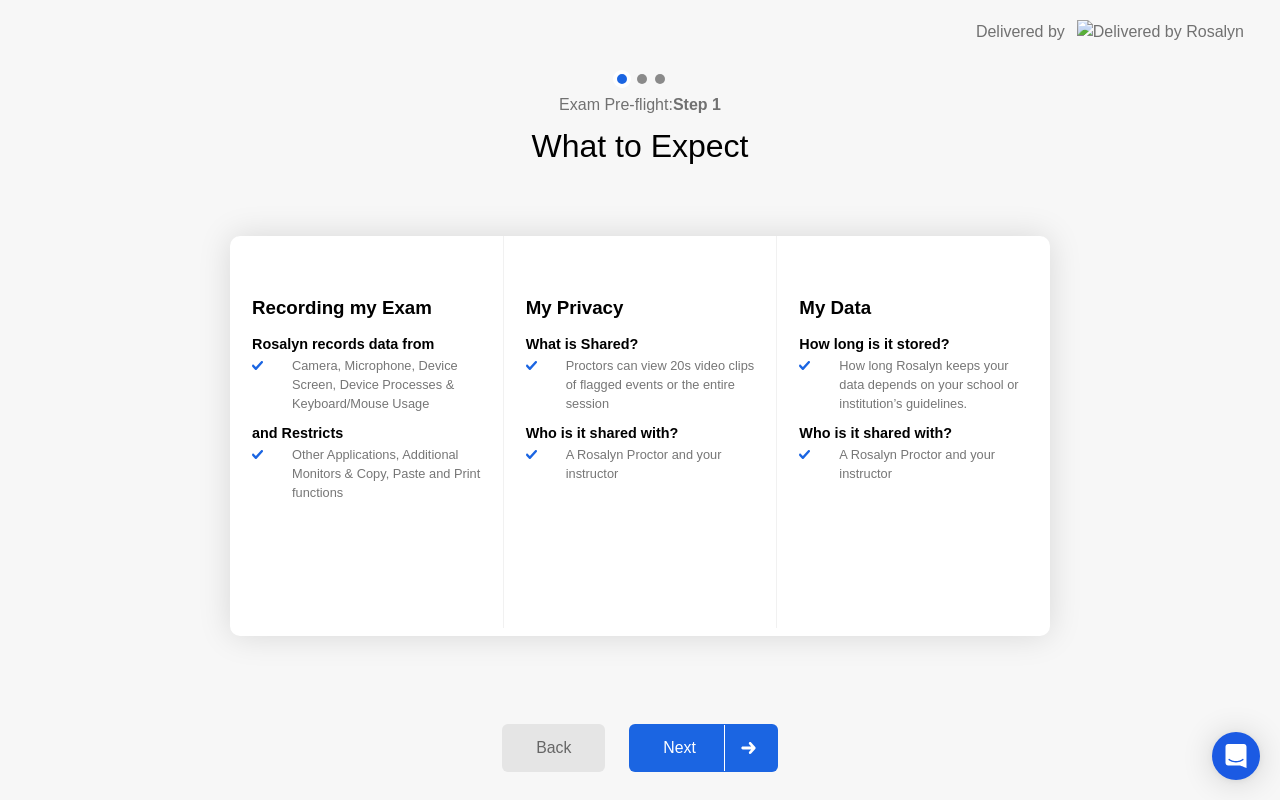 click on "Next" 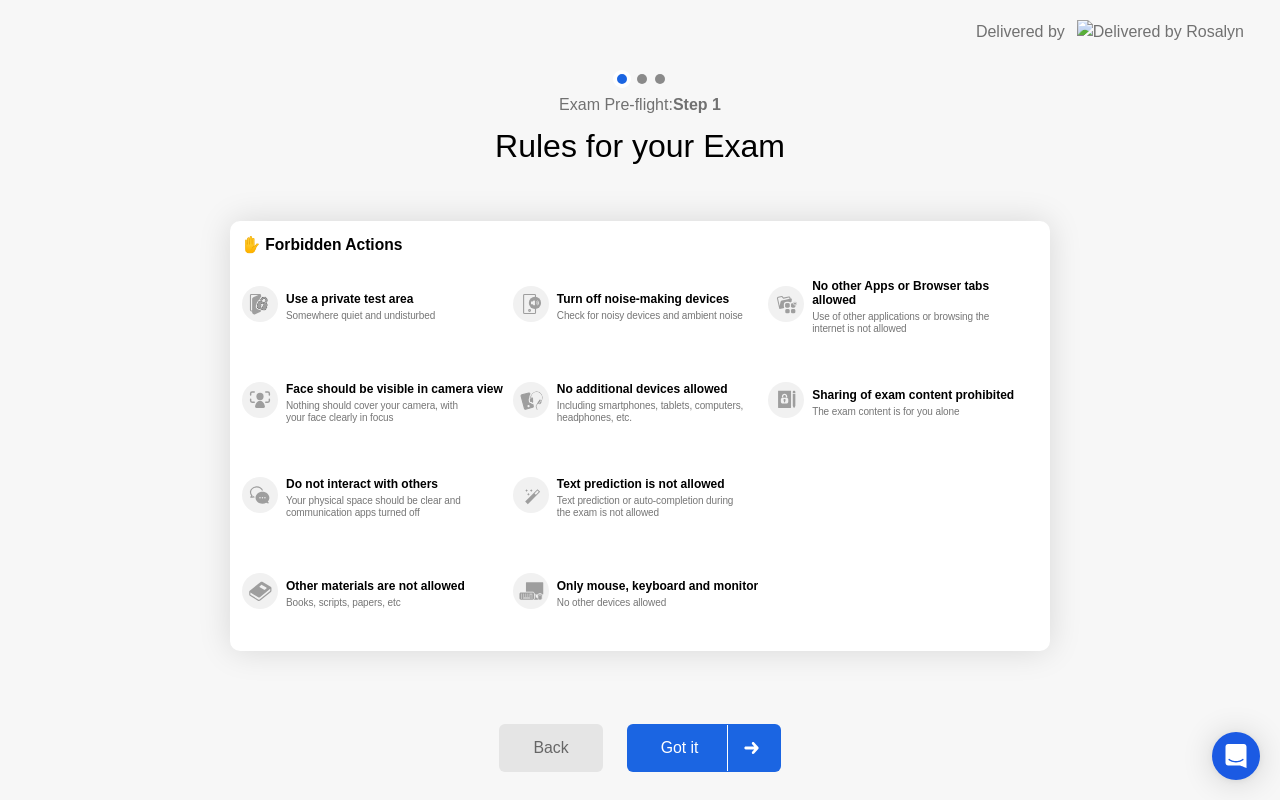 click on "Got it" 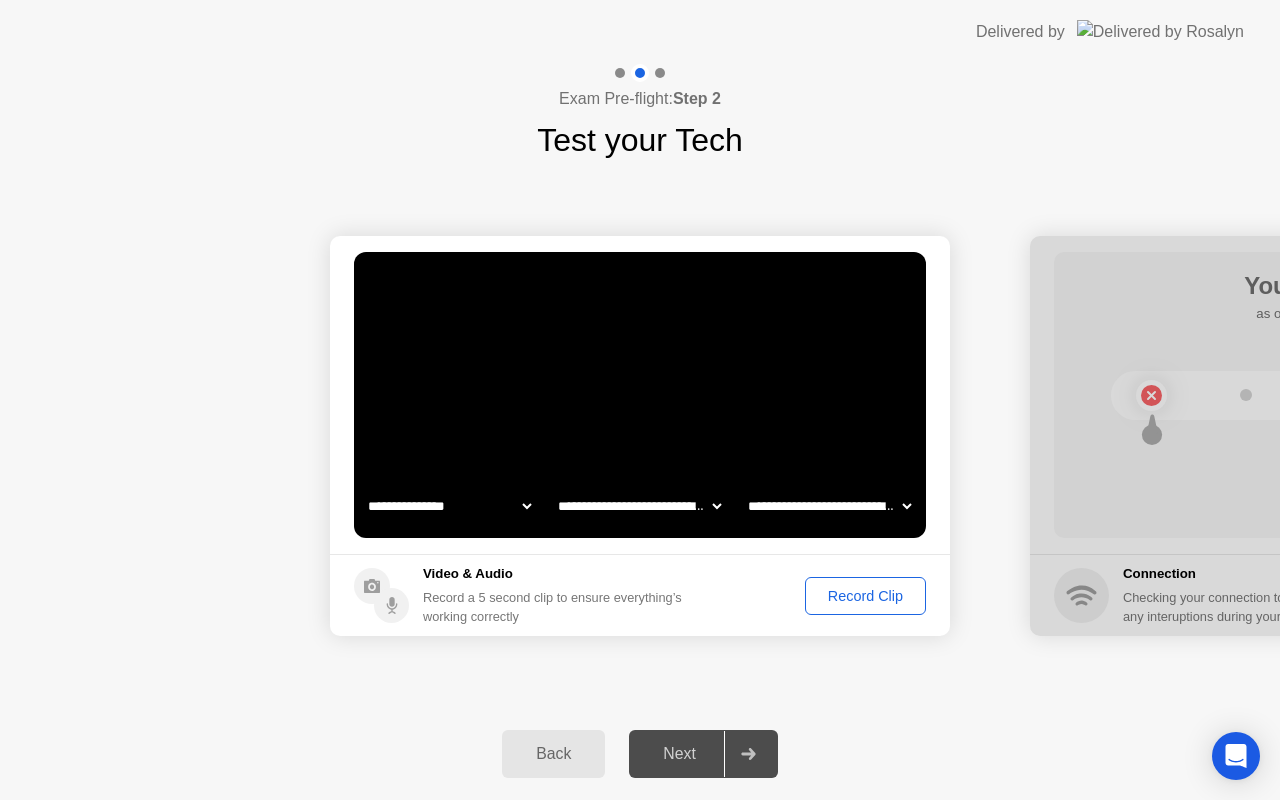 click on "Record Clip" 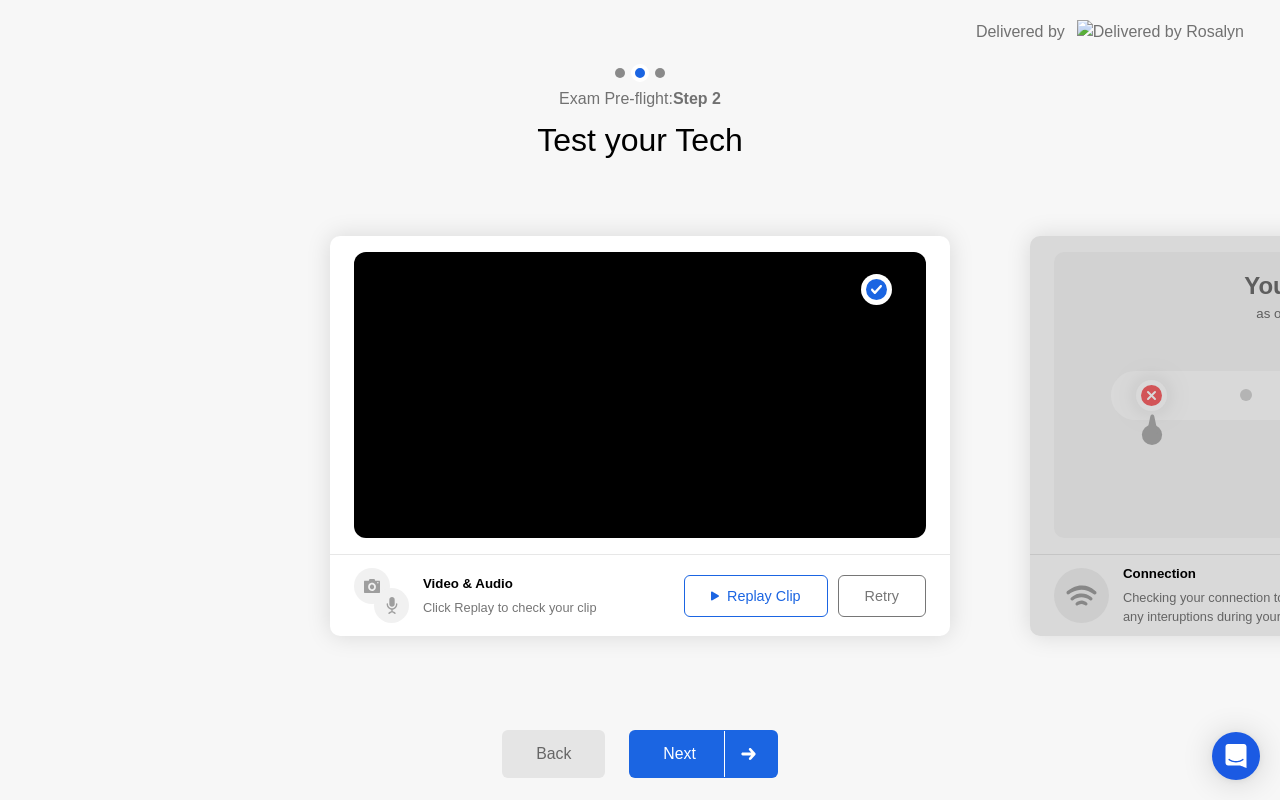 click on "Retry" 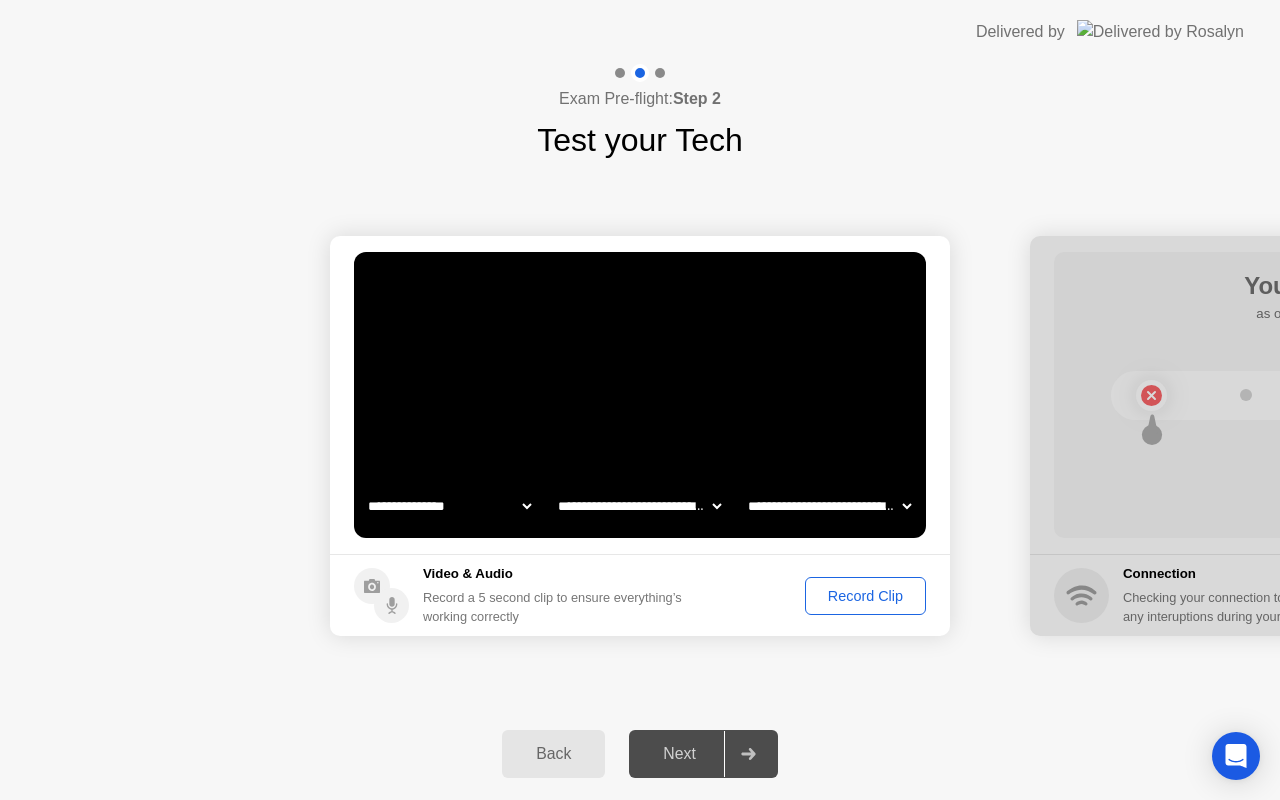 click on "Record Clip" 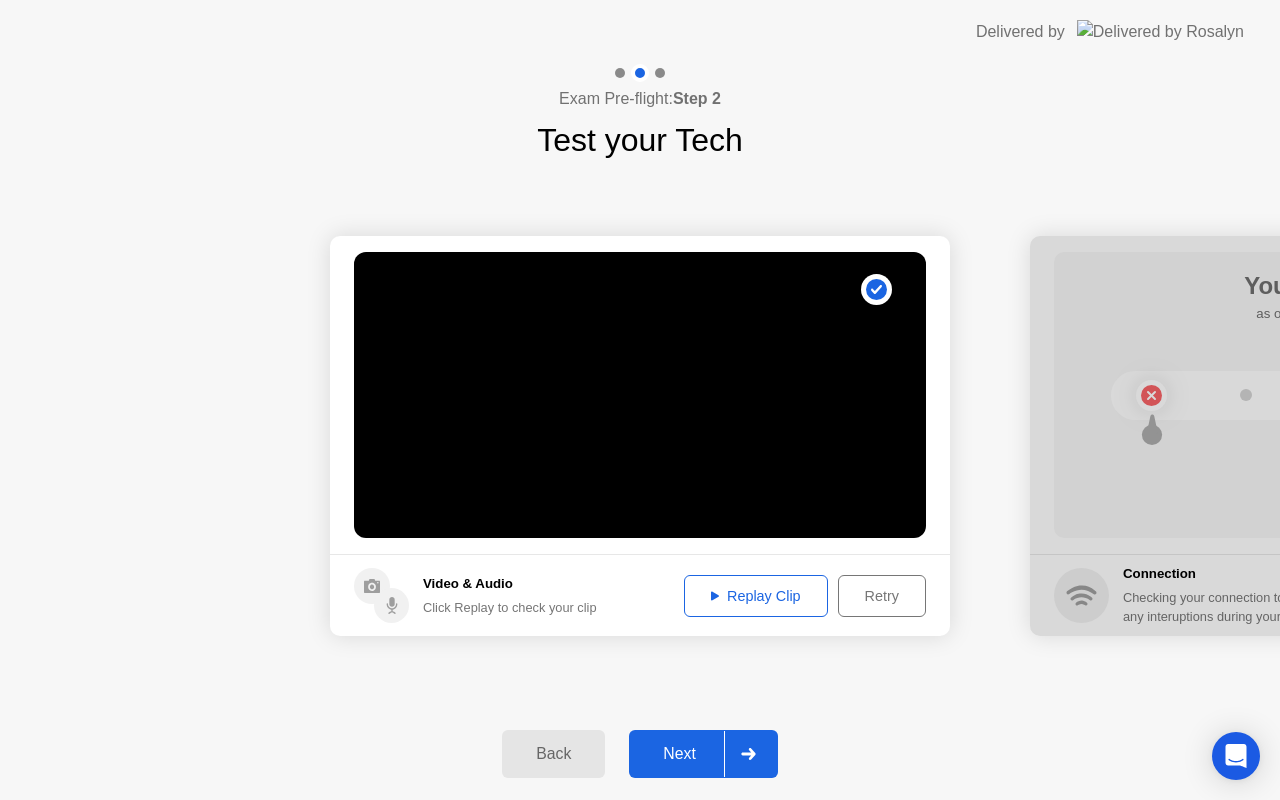 click on "Next" 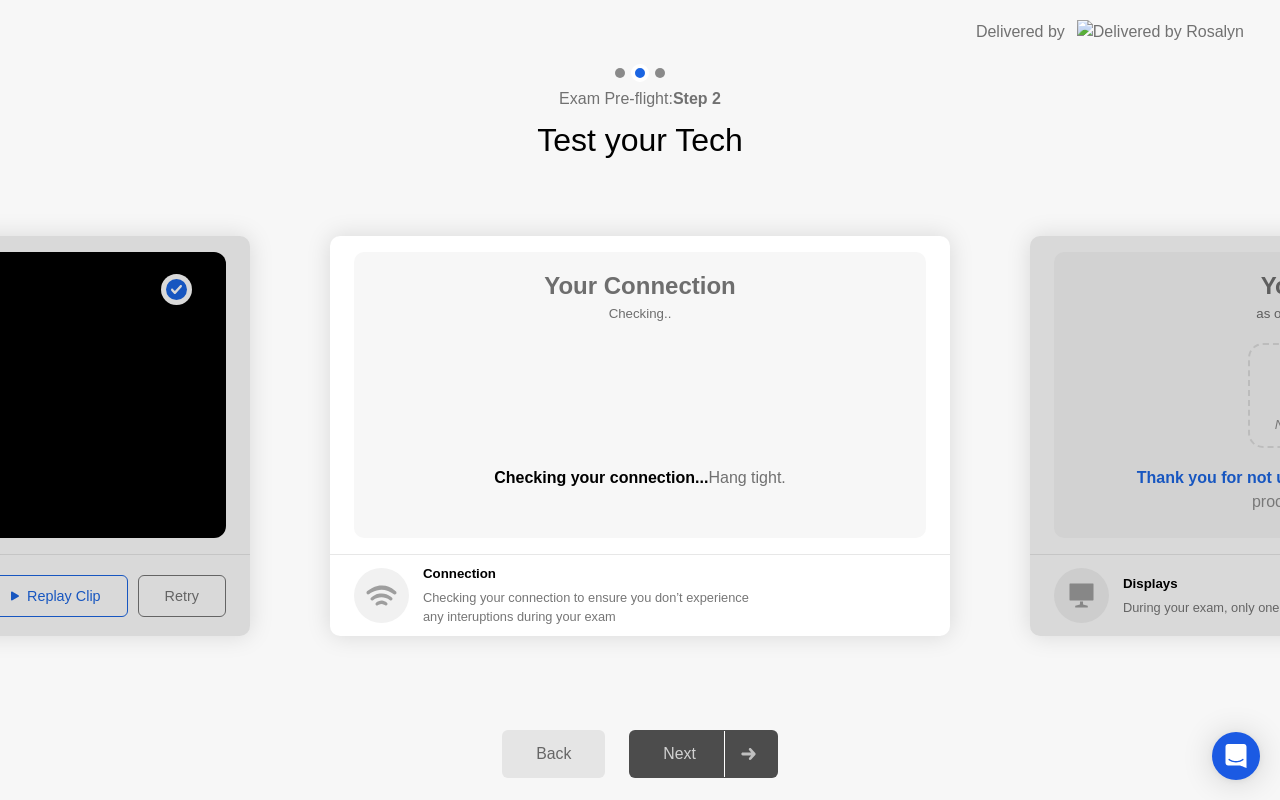 click on "**********" 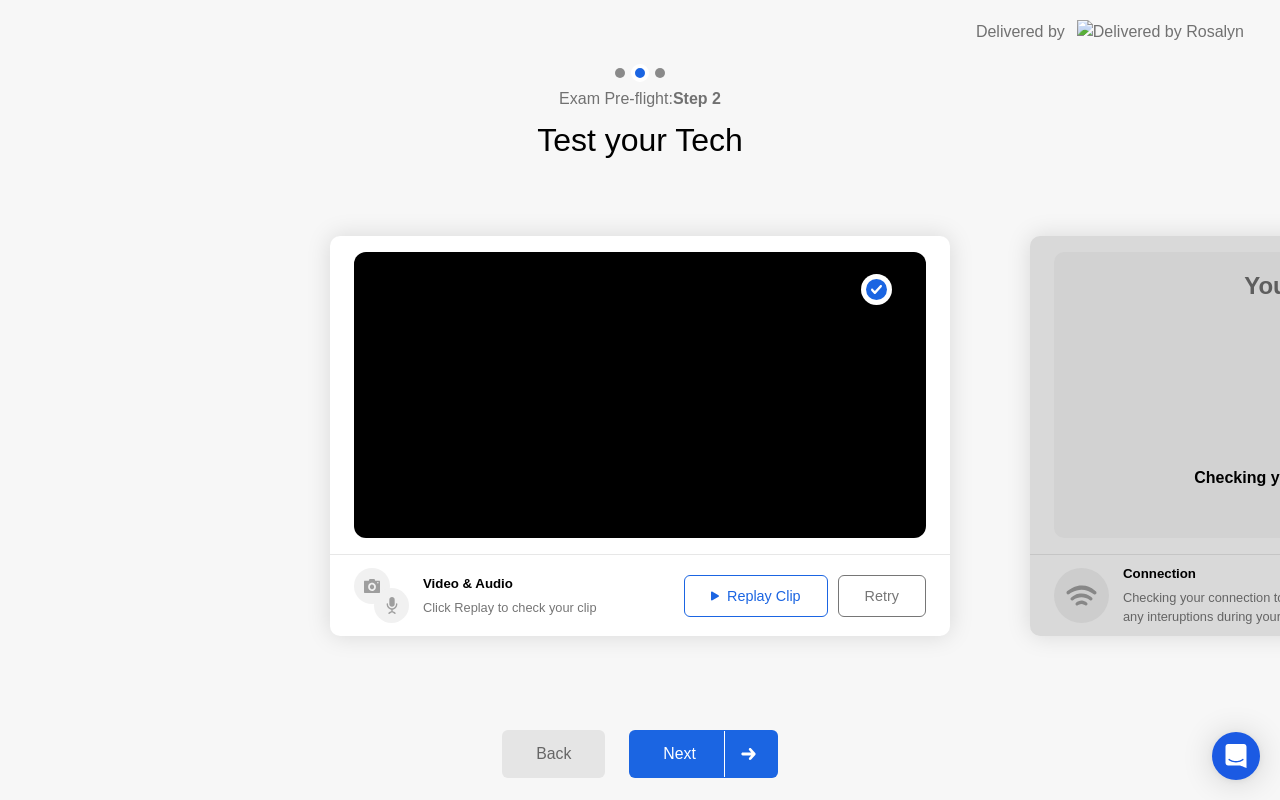 click on "Next" 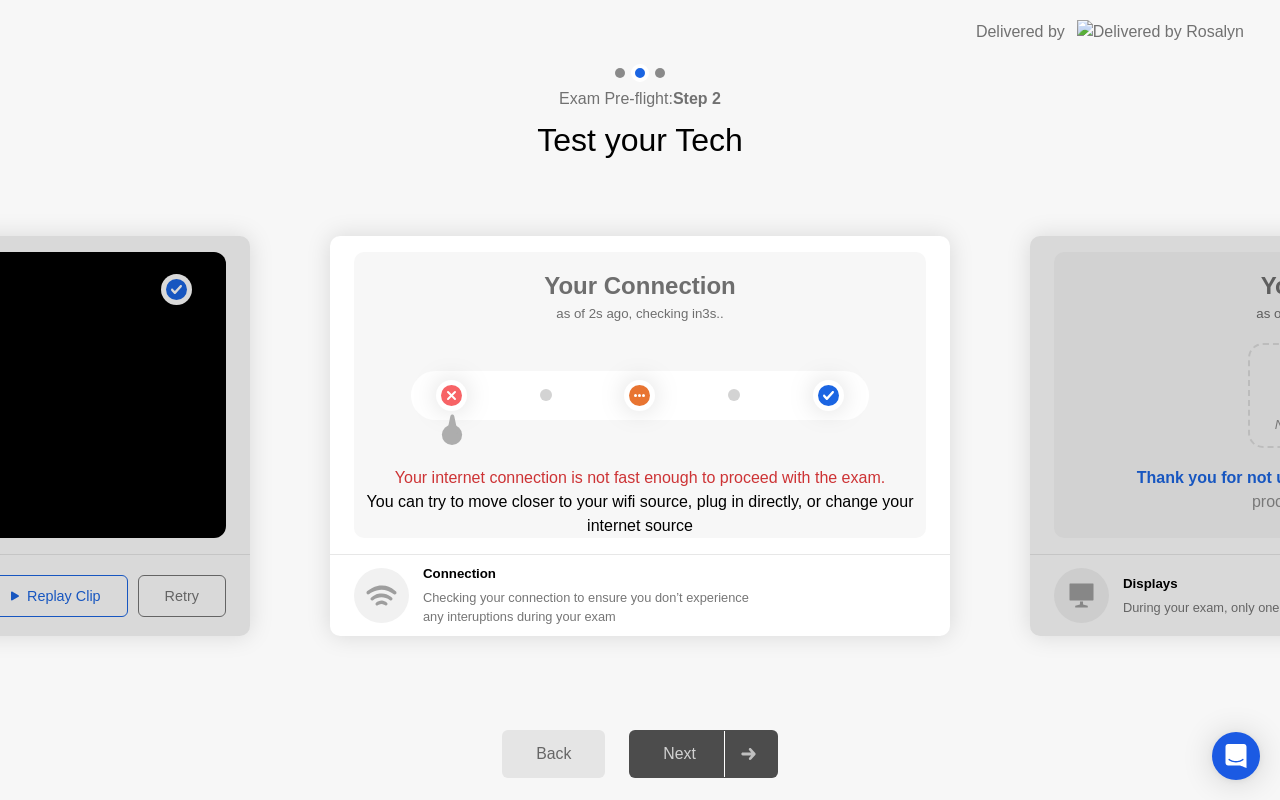 click on "Your internet connection is not fast enough to proceed with the exam." 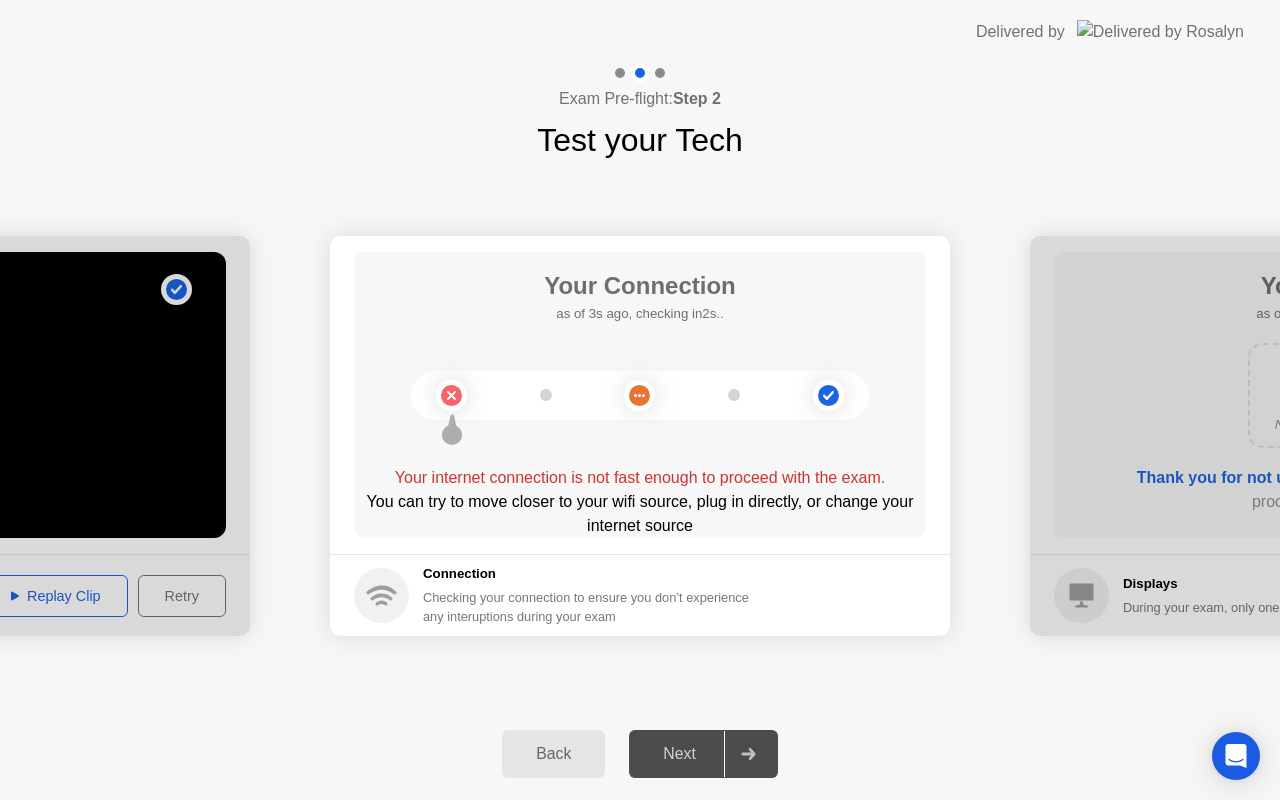 click 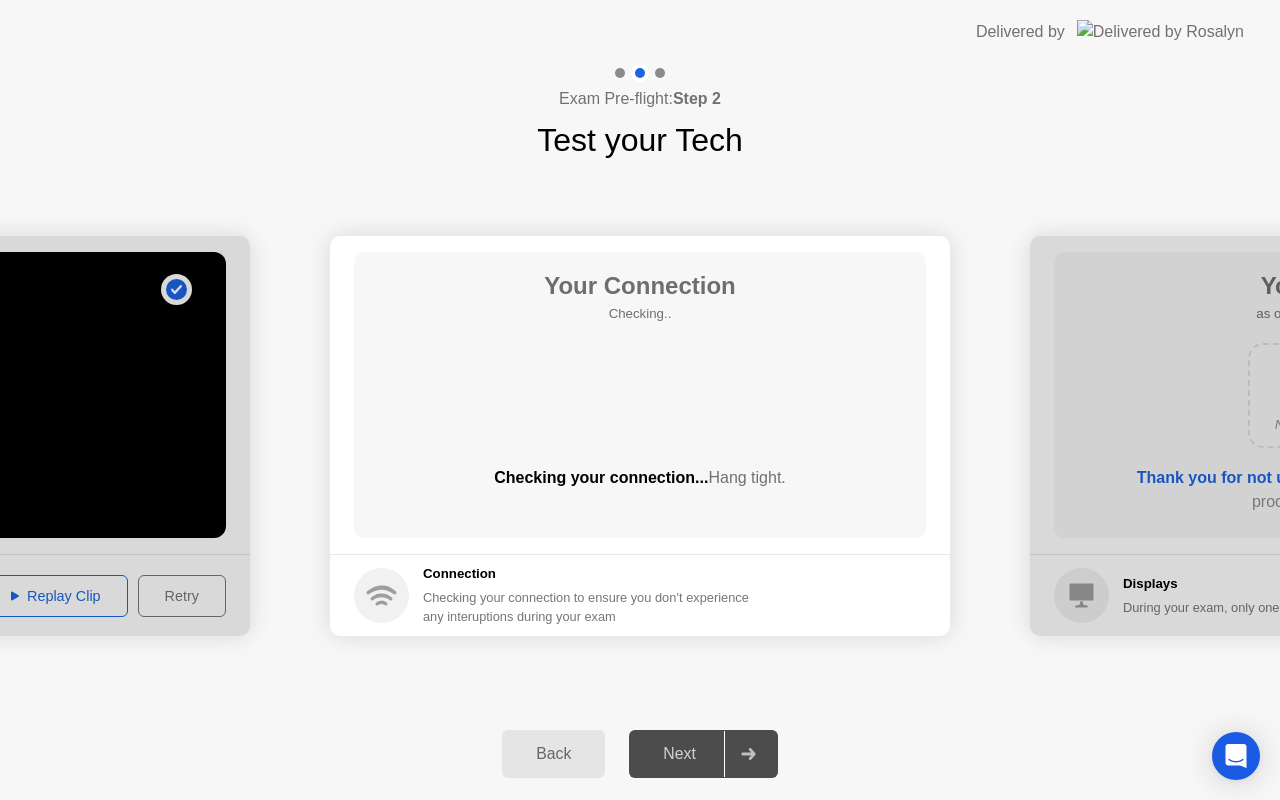 click on "Your Connection Checking..  Checking your connection...  Hang tight." 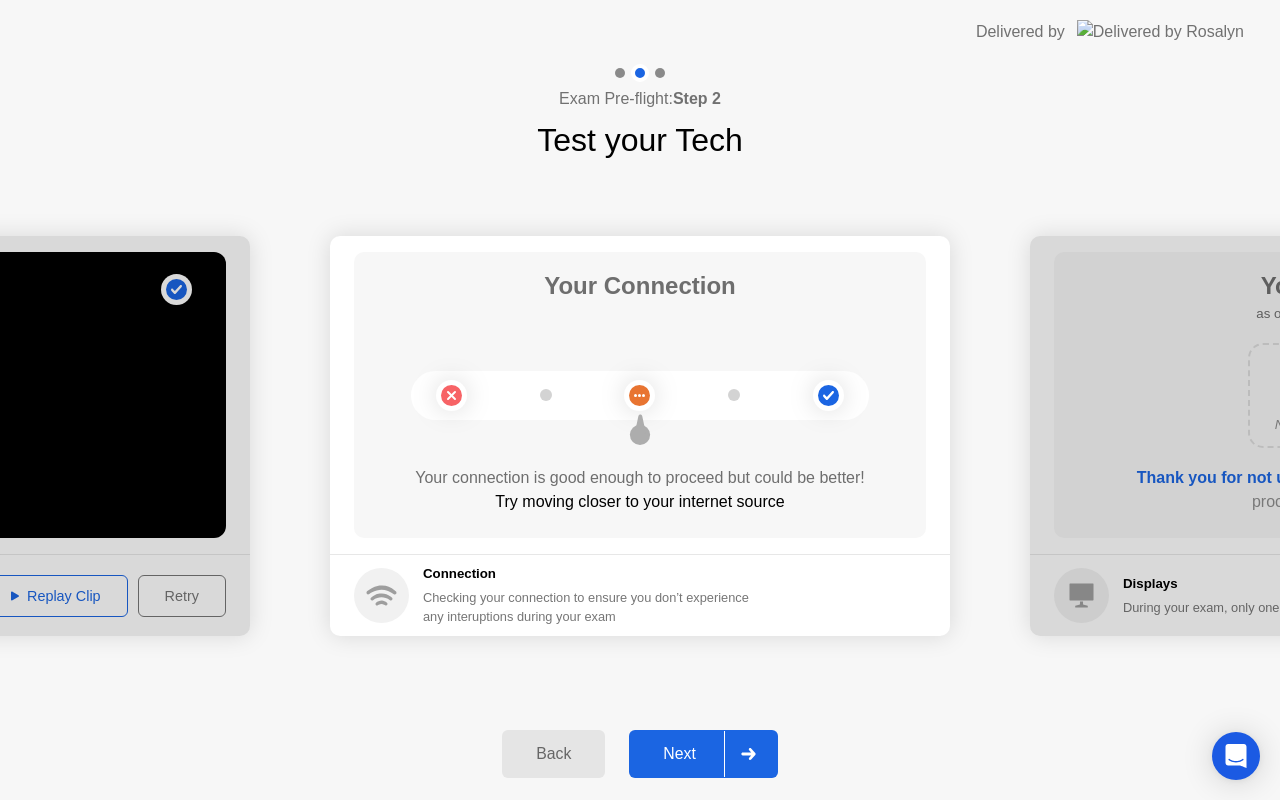 click on "**********" 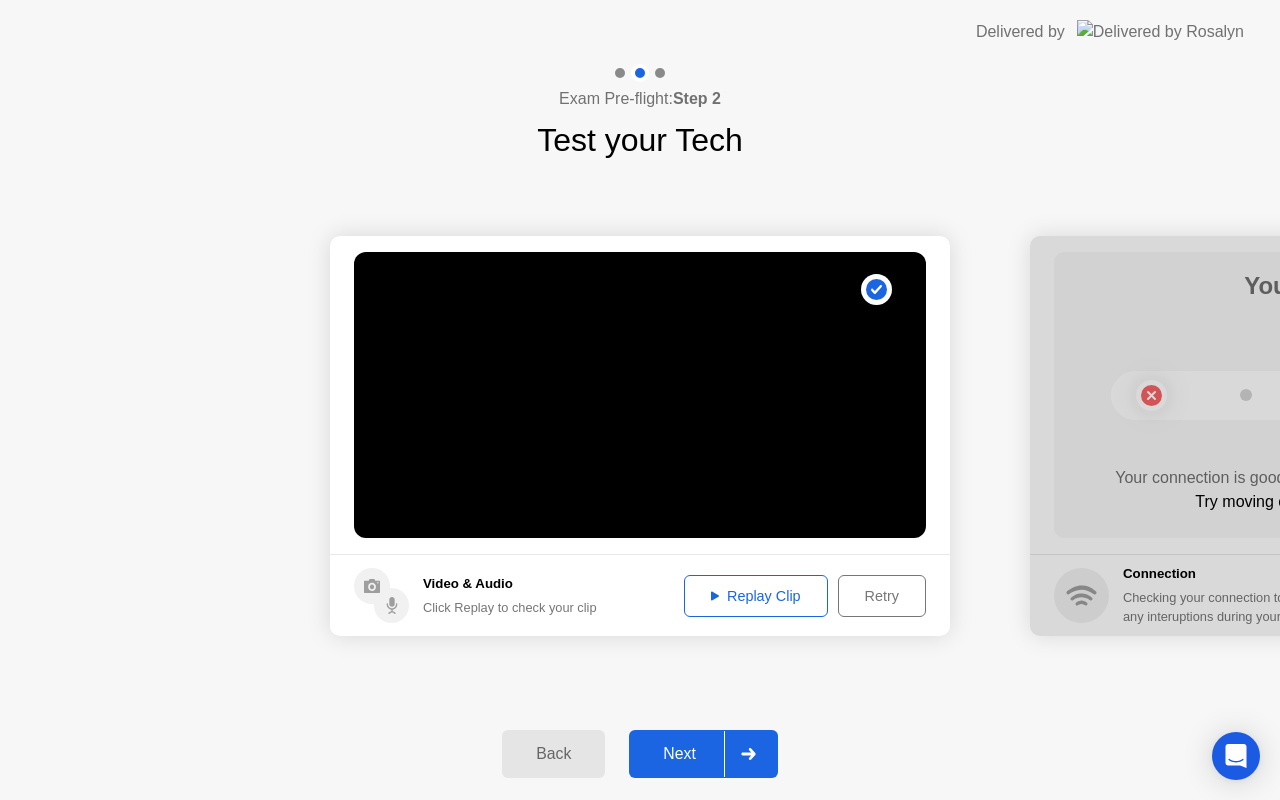 click on "Next" 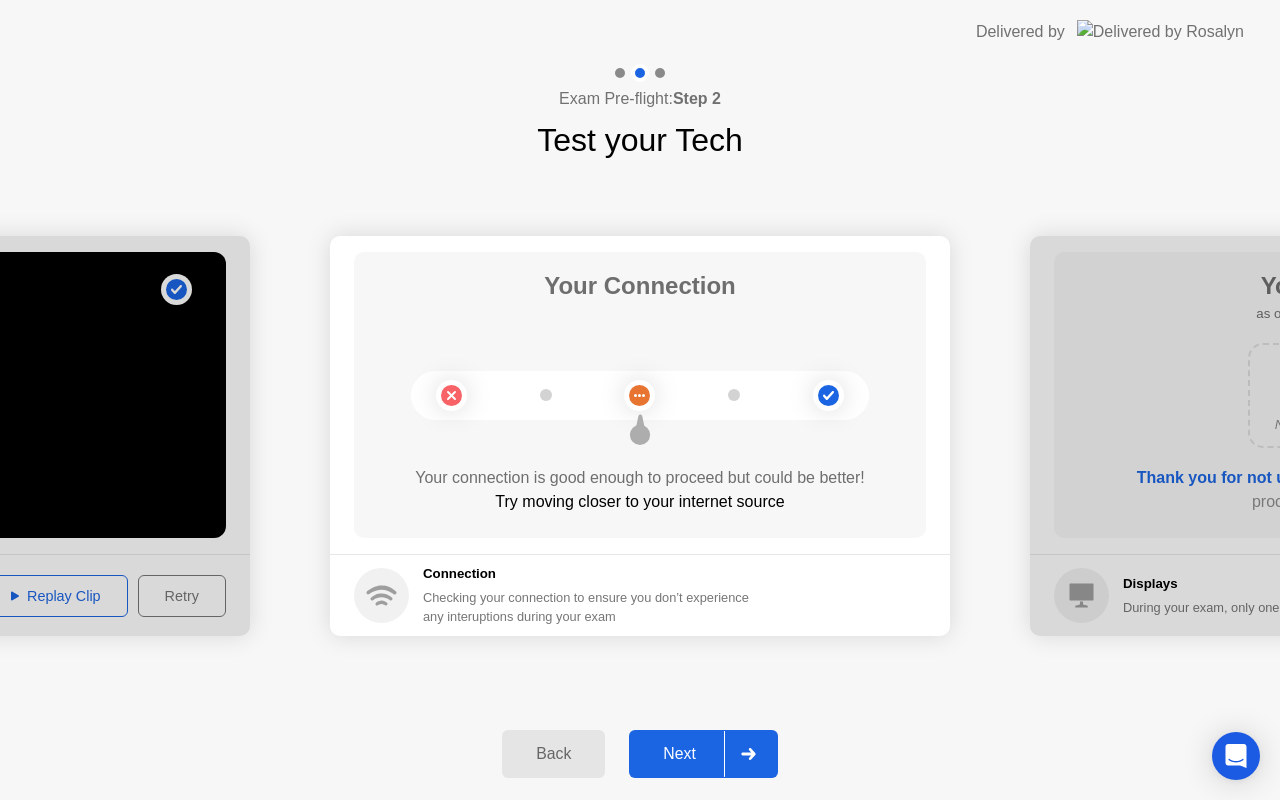 click on "Next" 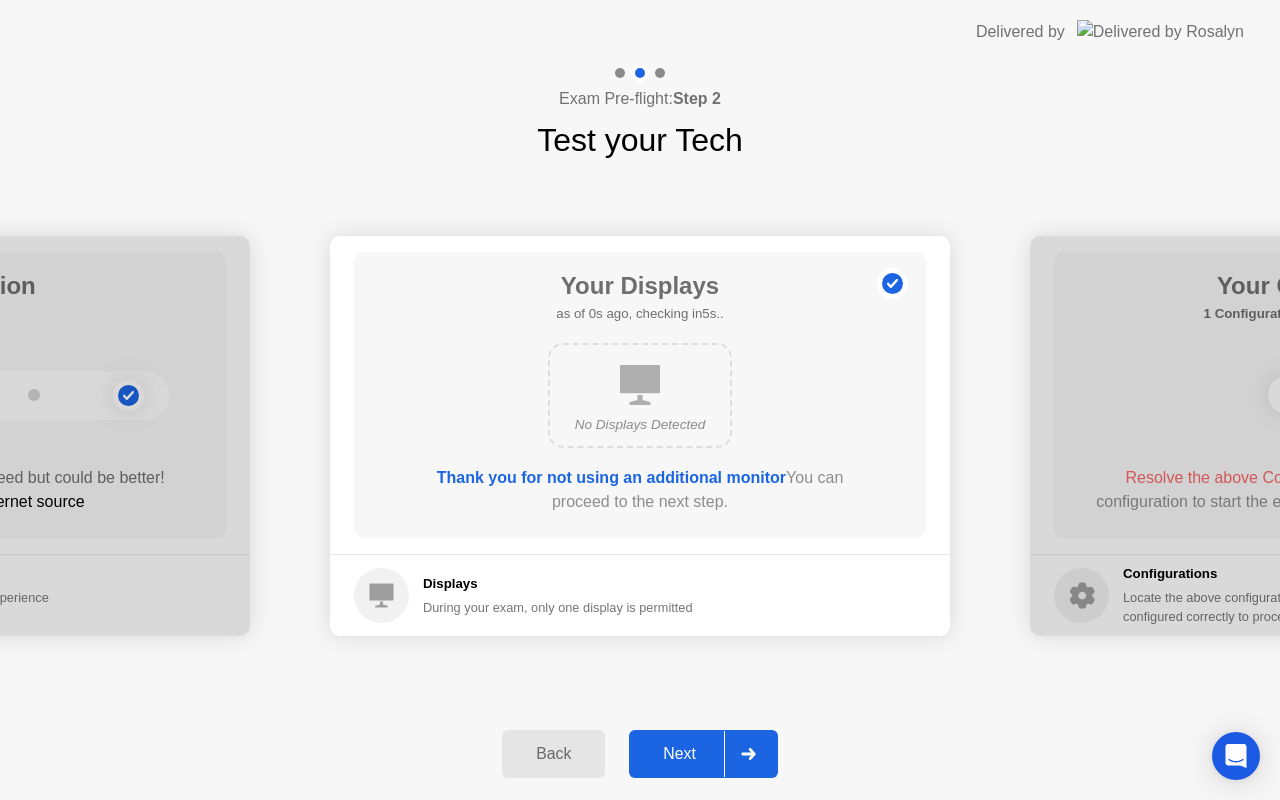 click on "Next" 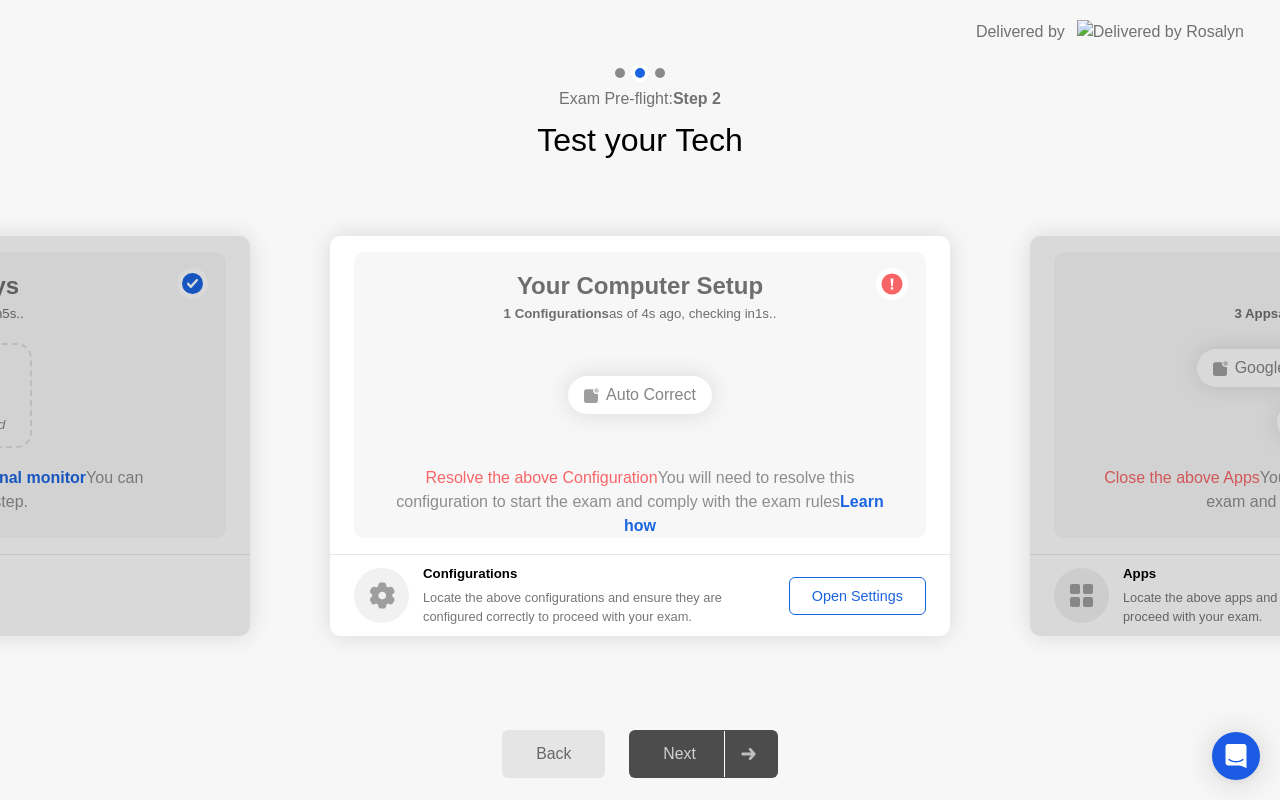 click on "Auto Correct" 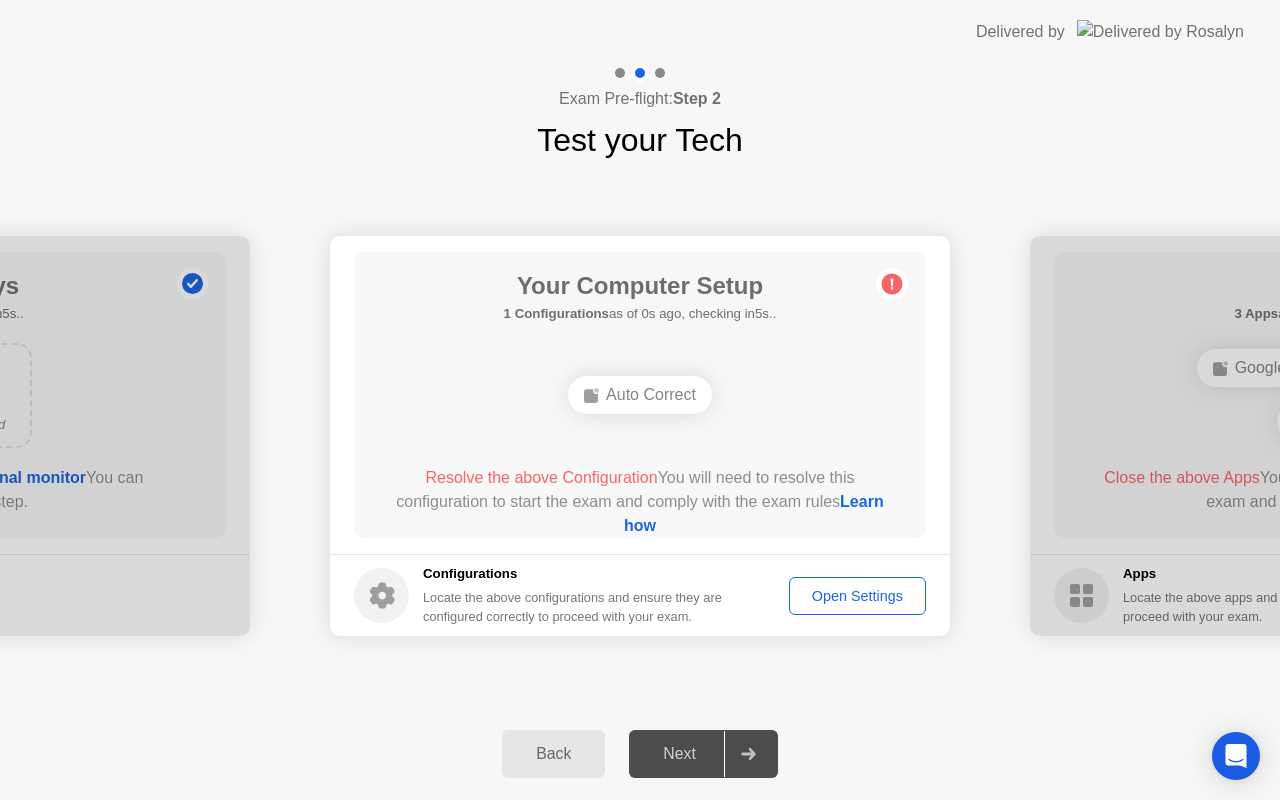 click on "Auto Correct" 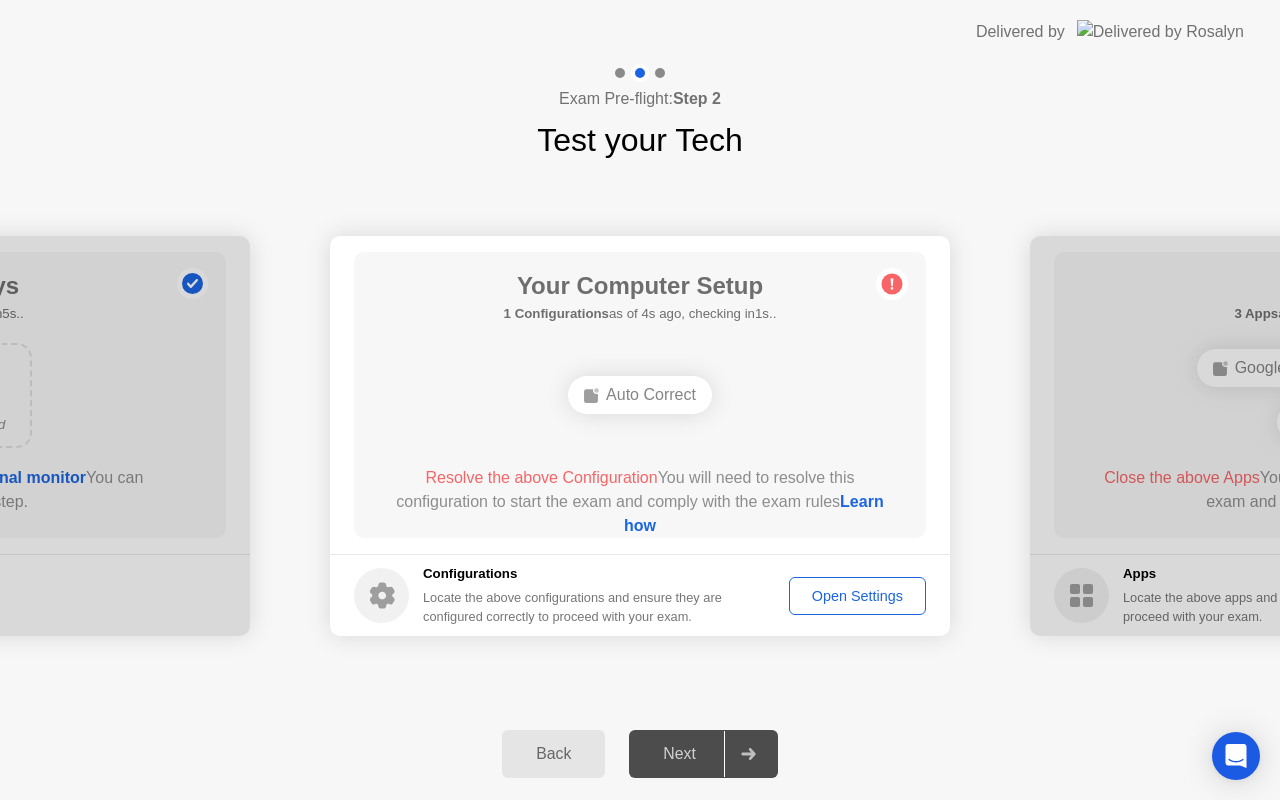 click on "Learn how" 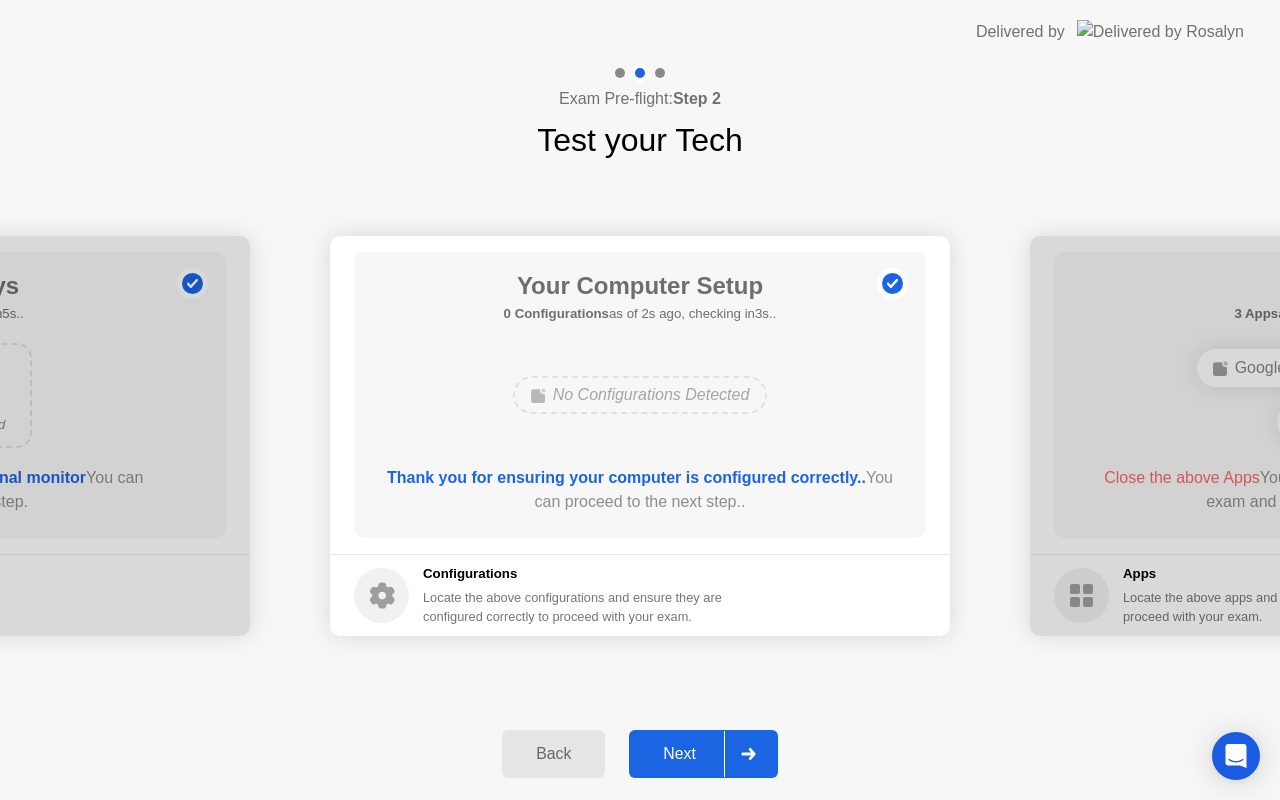 click on "Next" 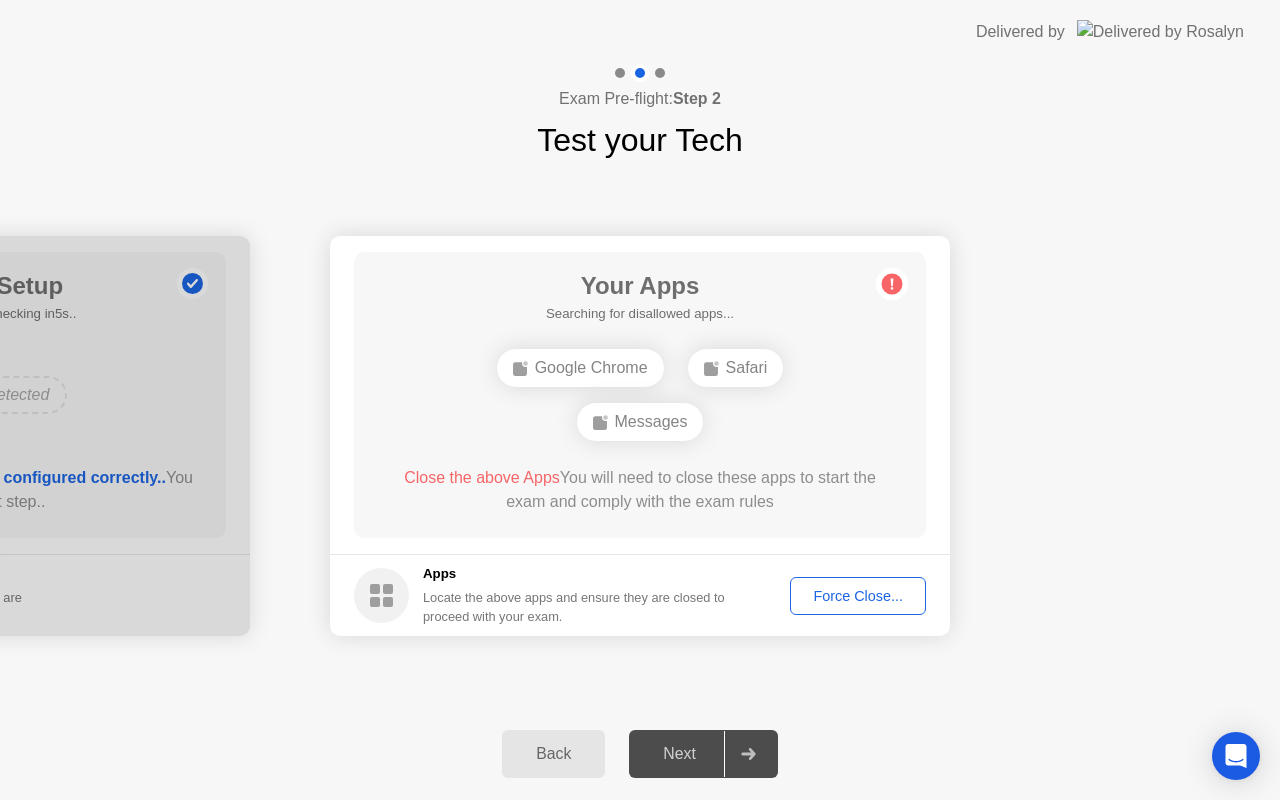 click on "Close the above Apps" 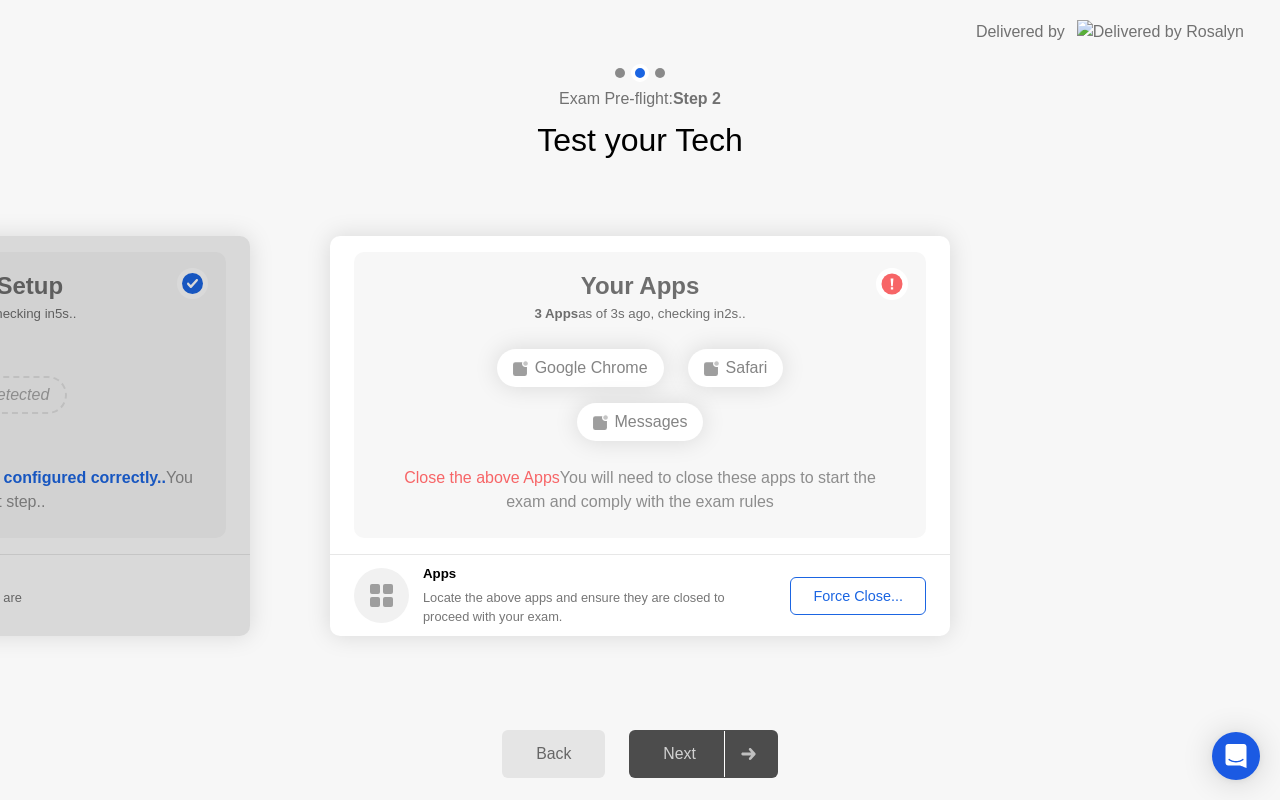 click on "Force Close..." 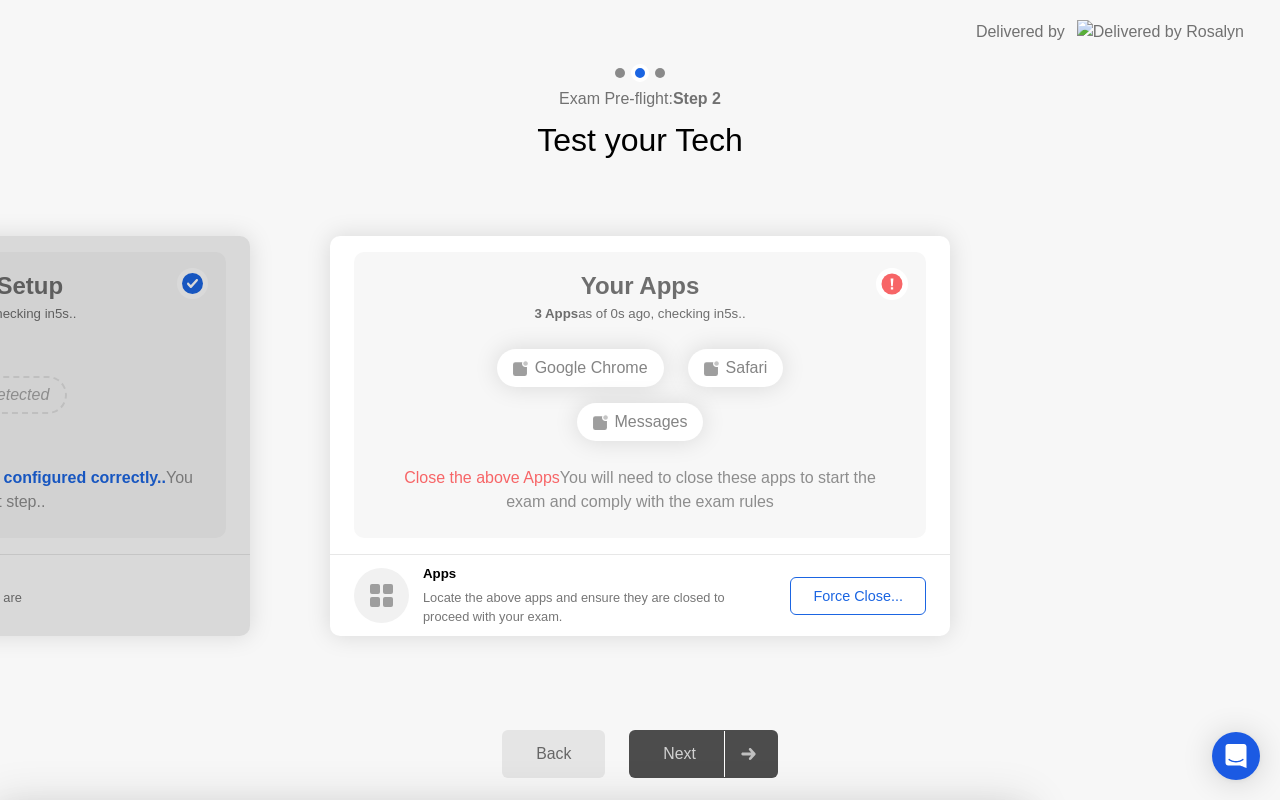 click on "Confirm" at bounding box center (579, 1076) 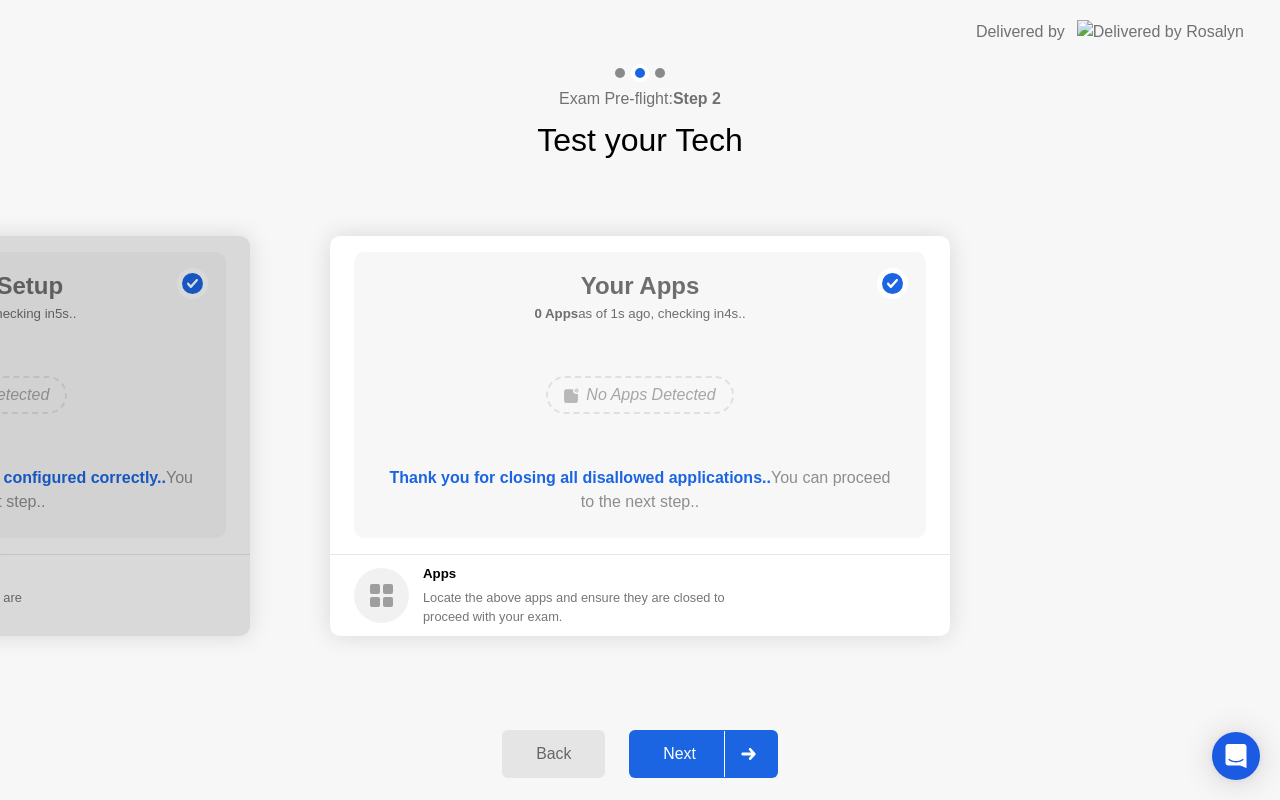 click on "Next" 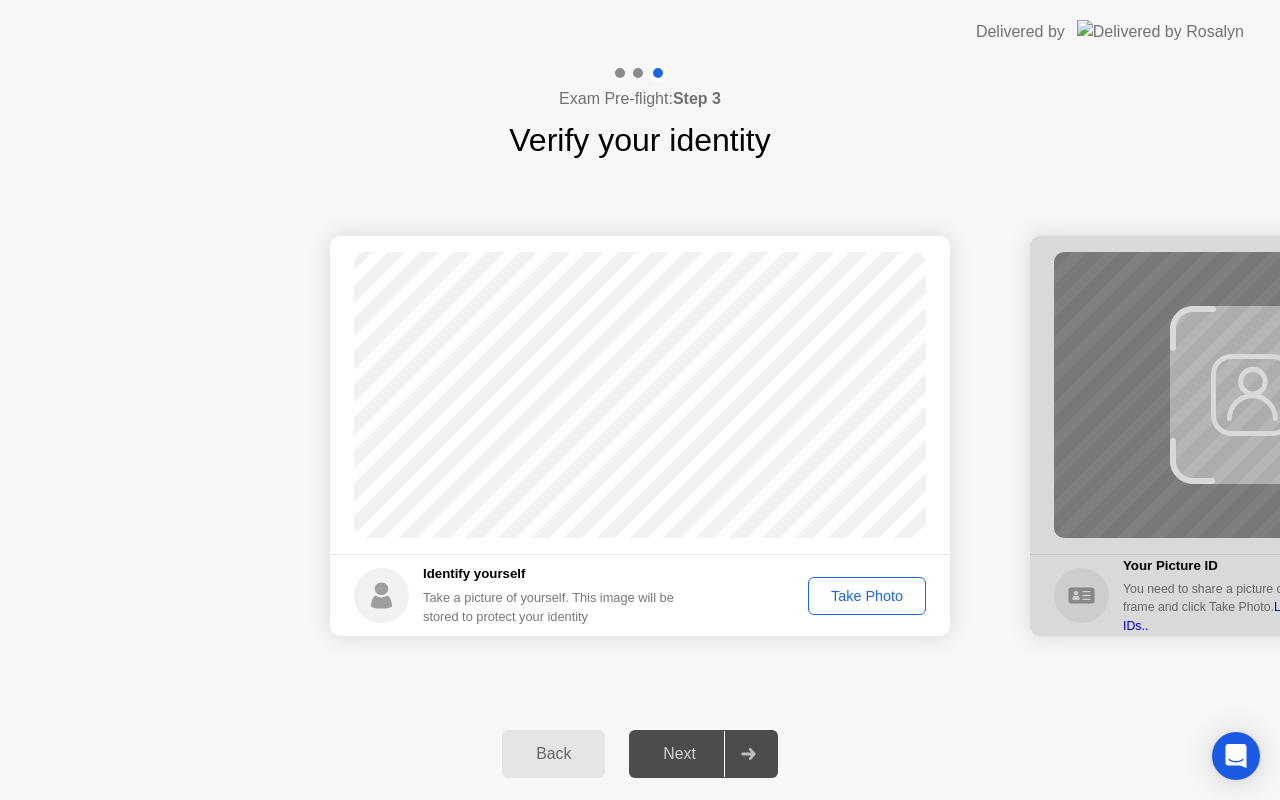 click on "Take Photo" 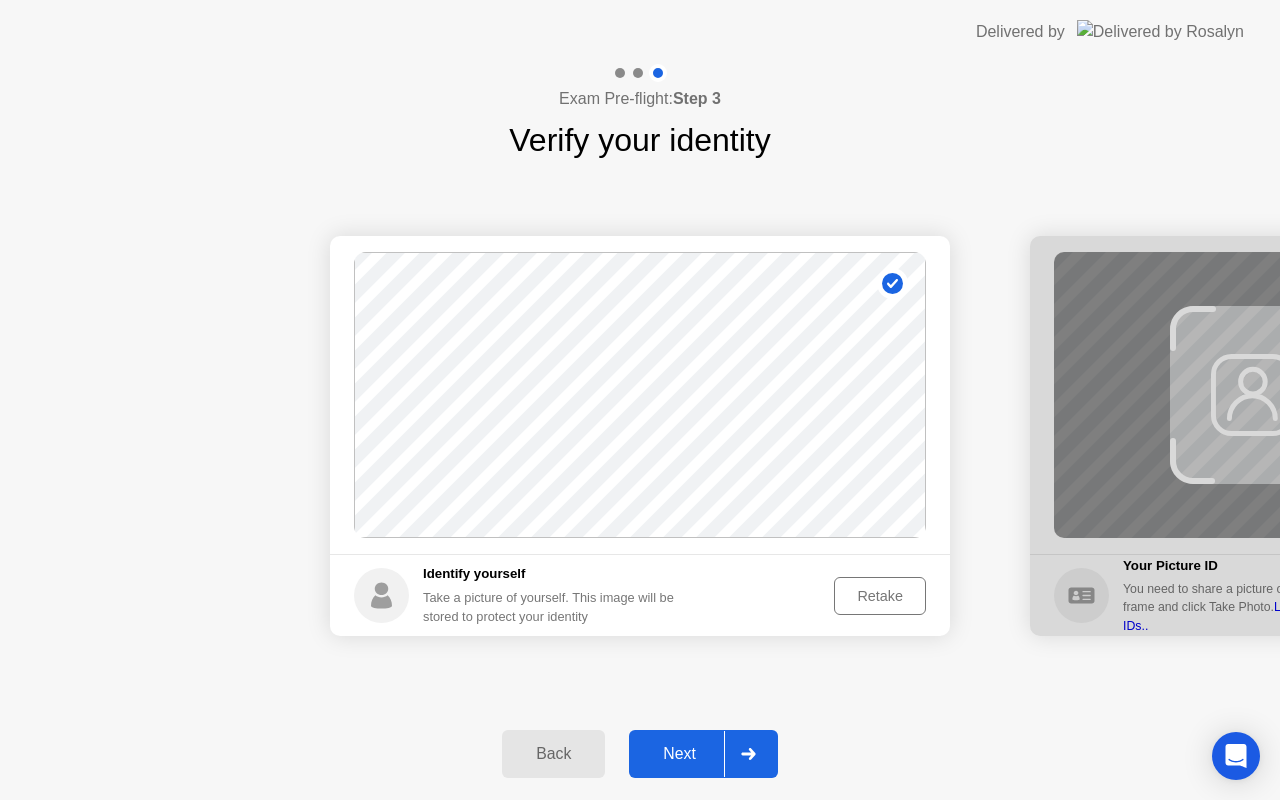click on "Next" 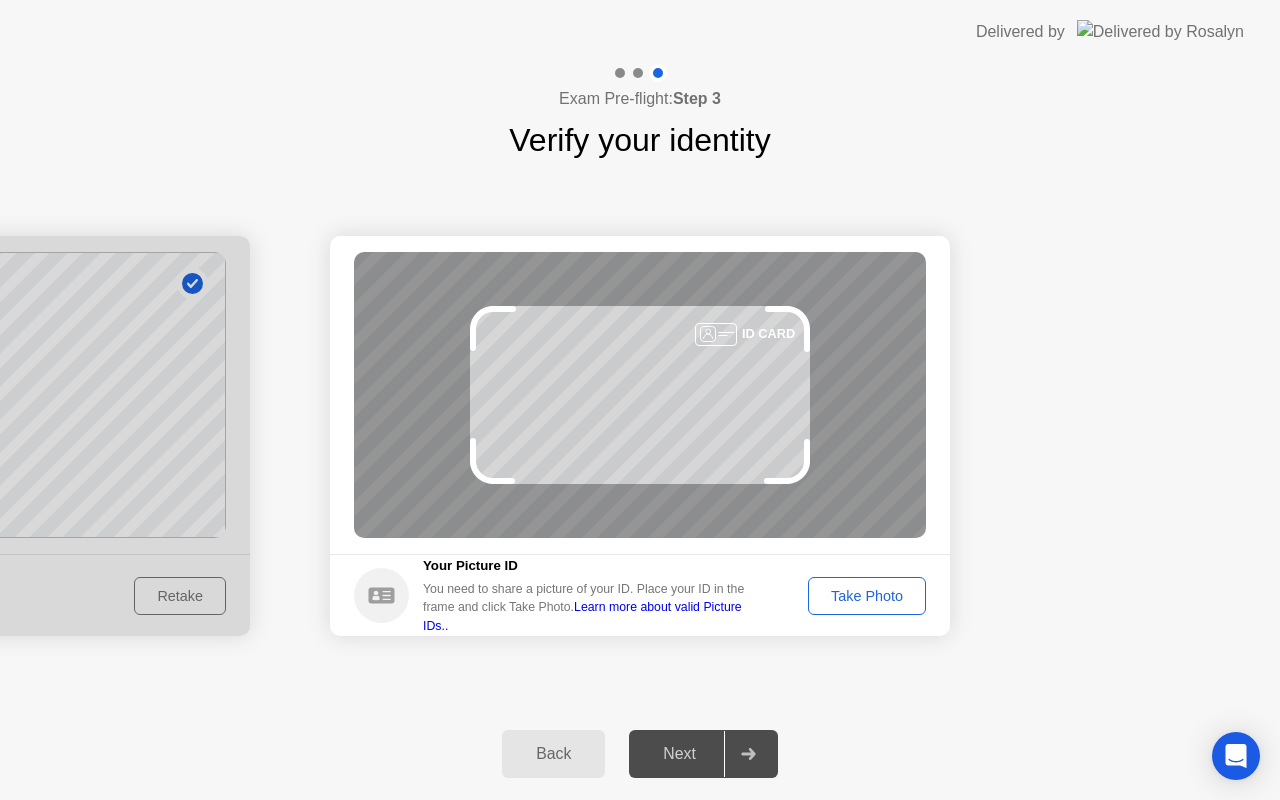 click on "Take Photo" 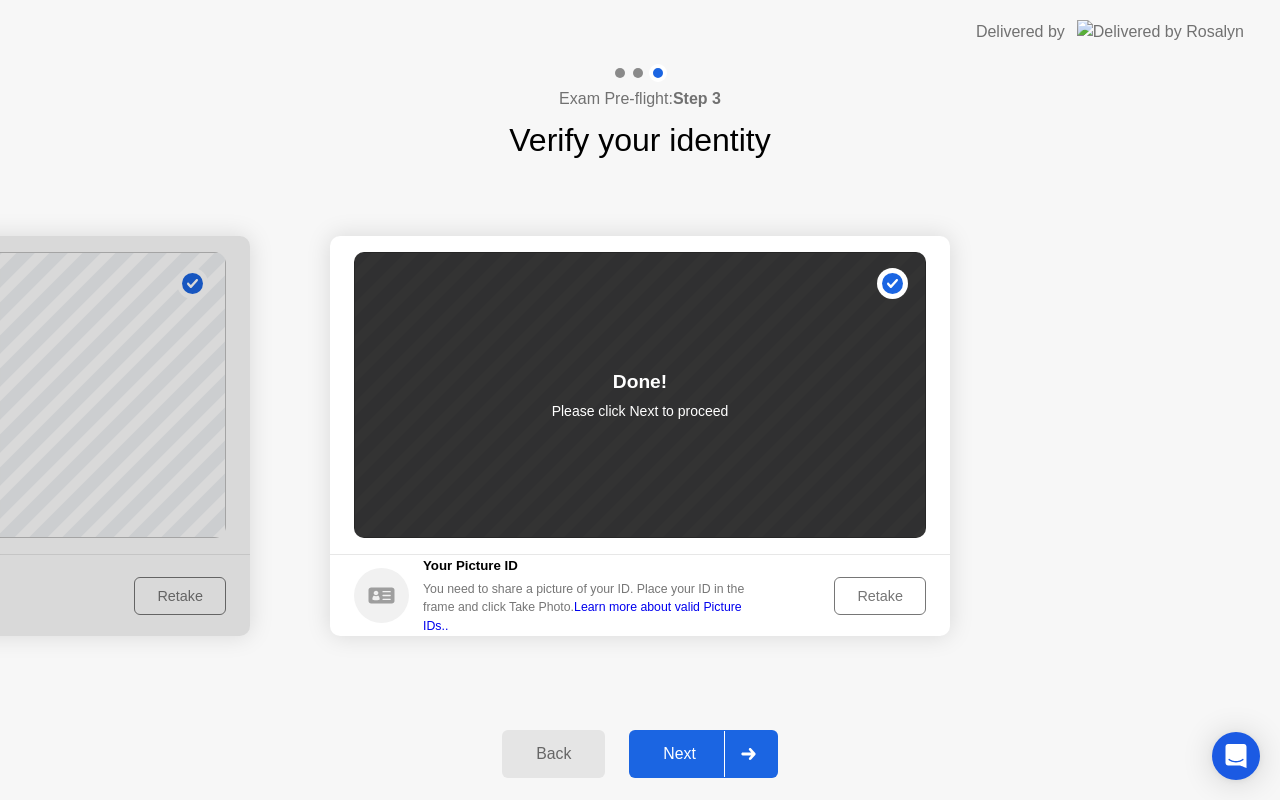 click on "Next" 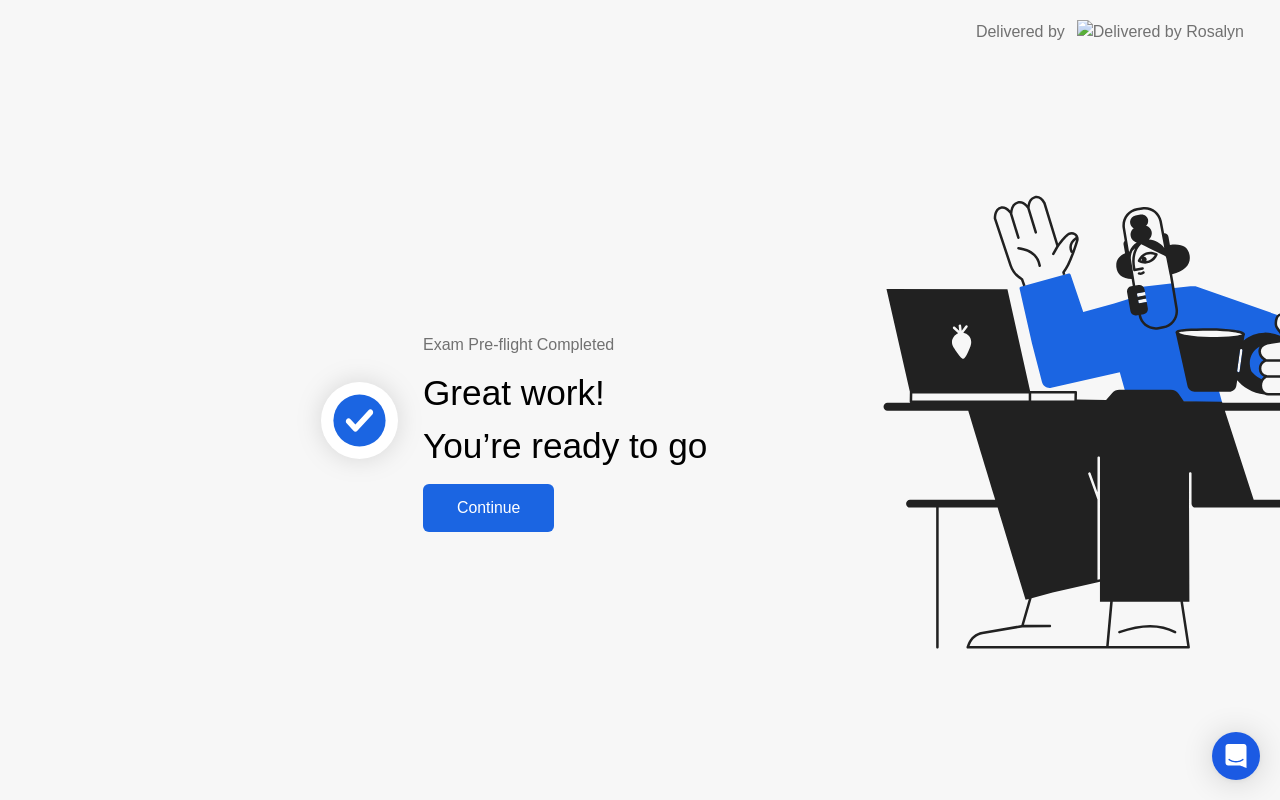 click on "Continue" 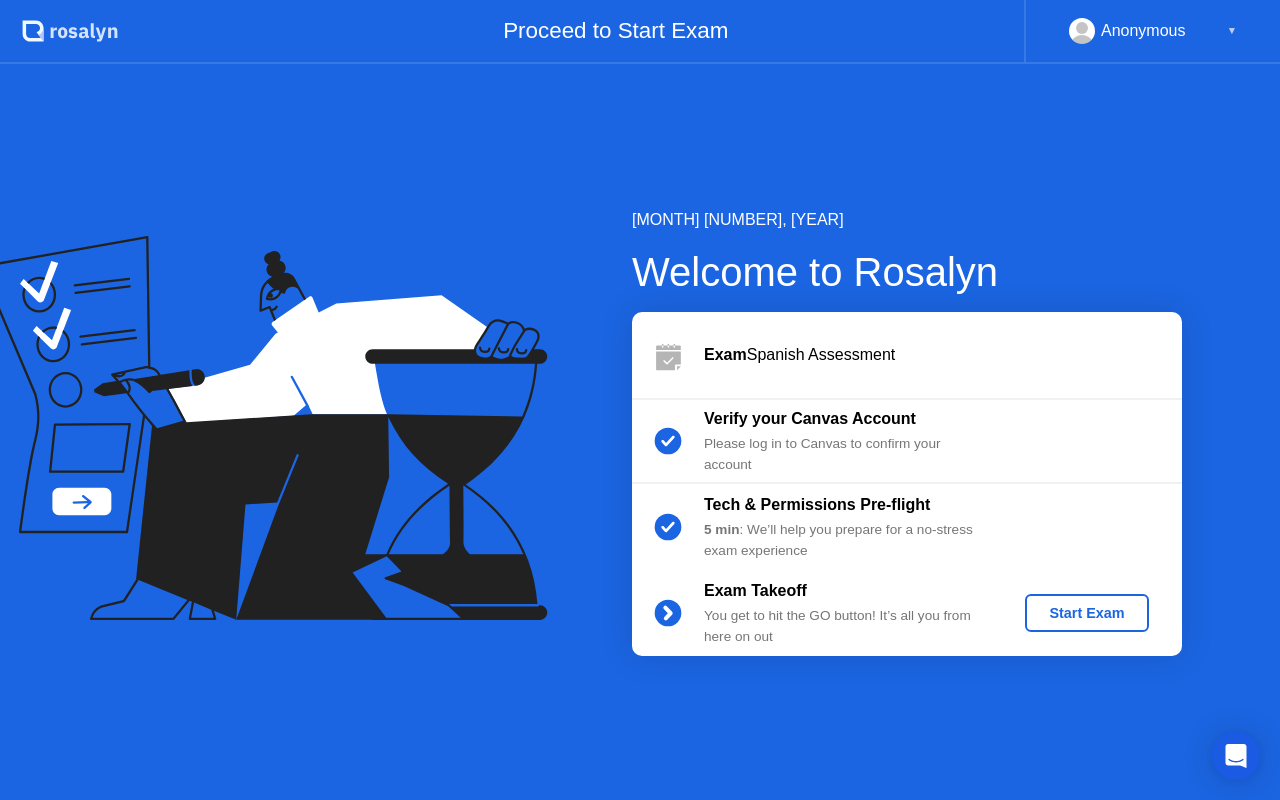 click on "Start Exam" 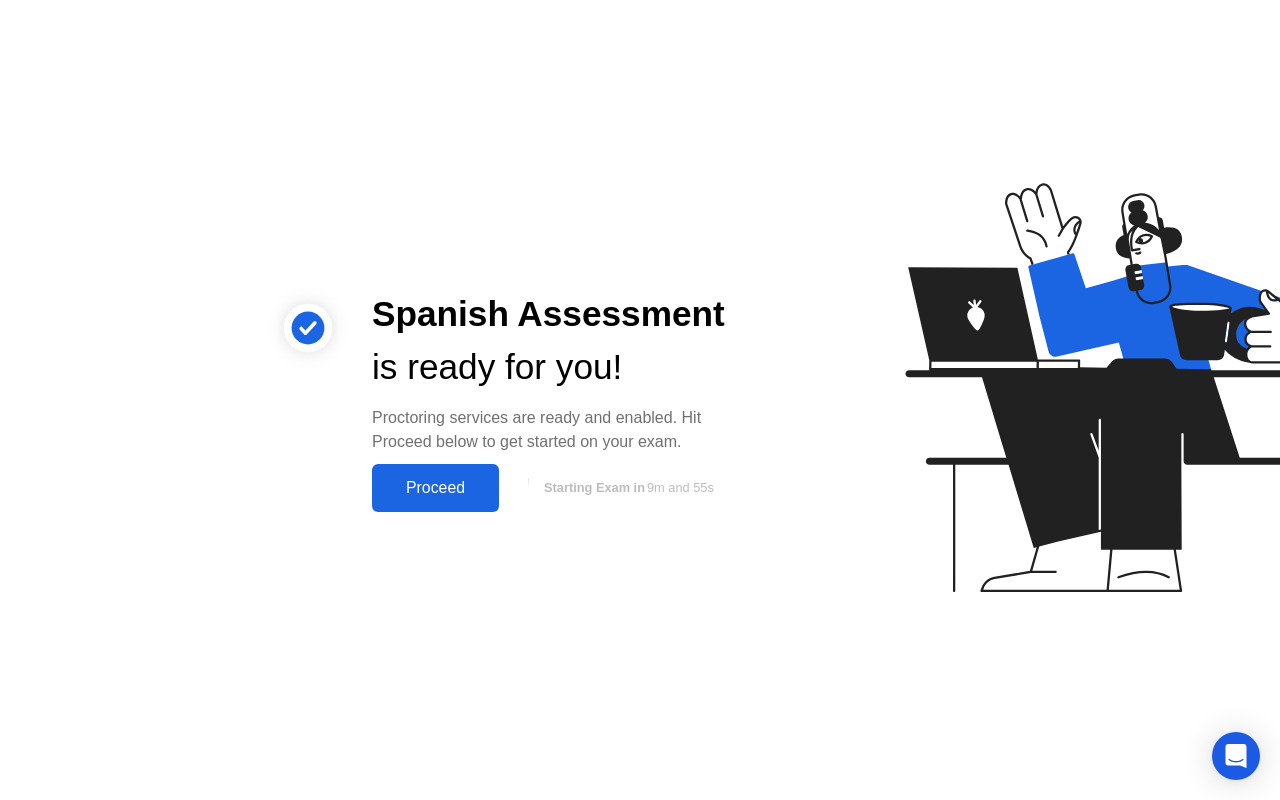 click on "Proceed" 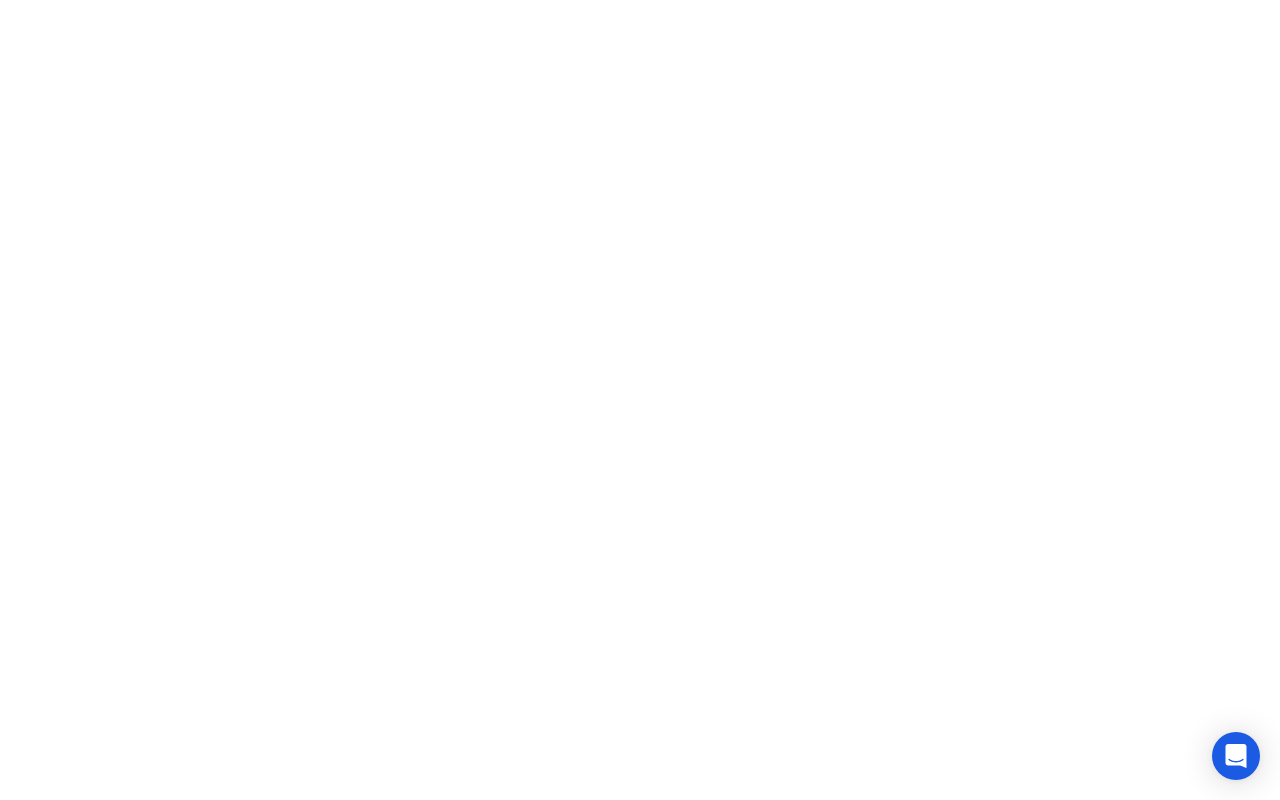 click 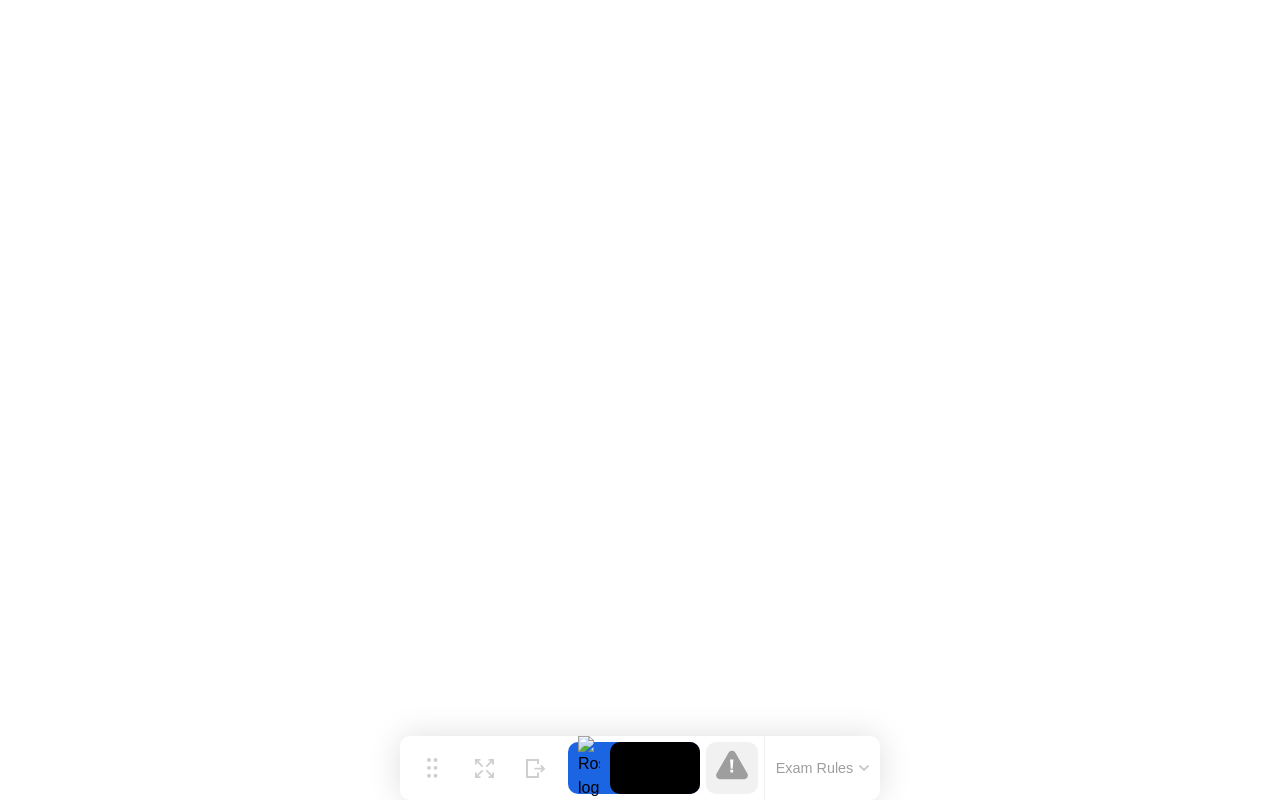 click 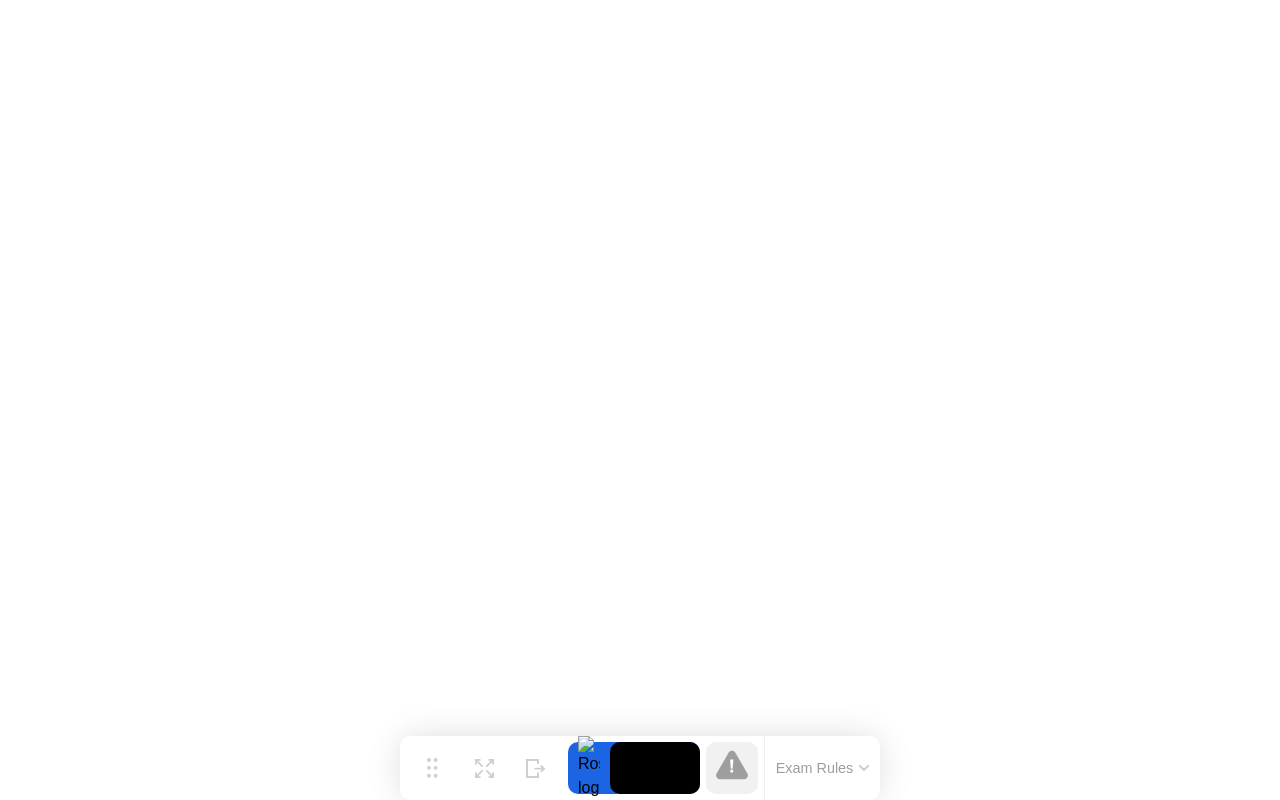 click 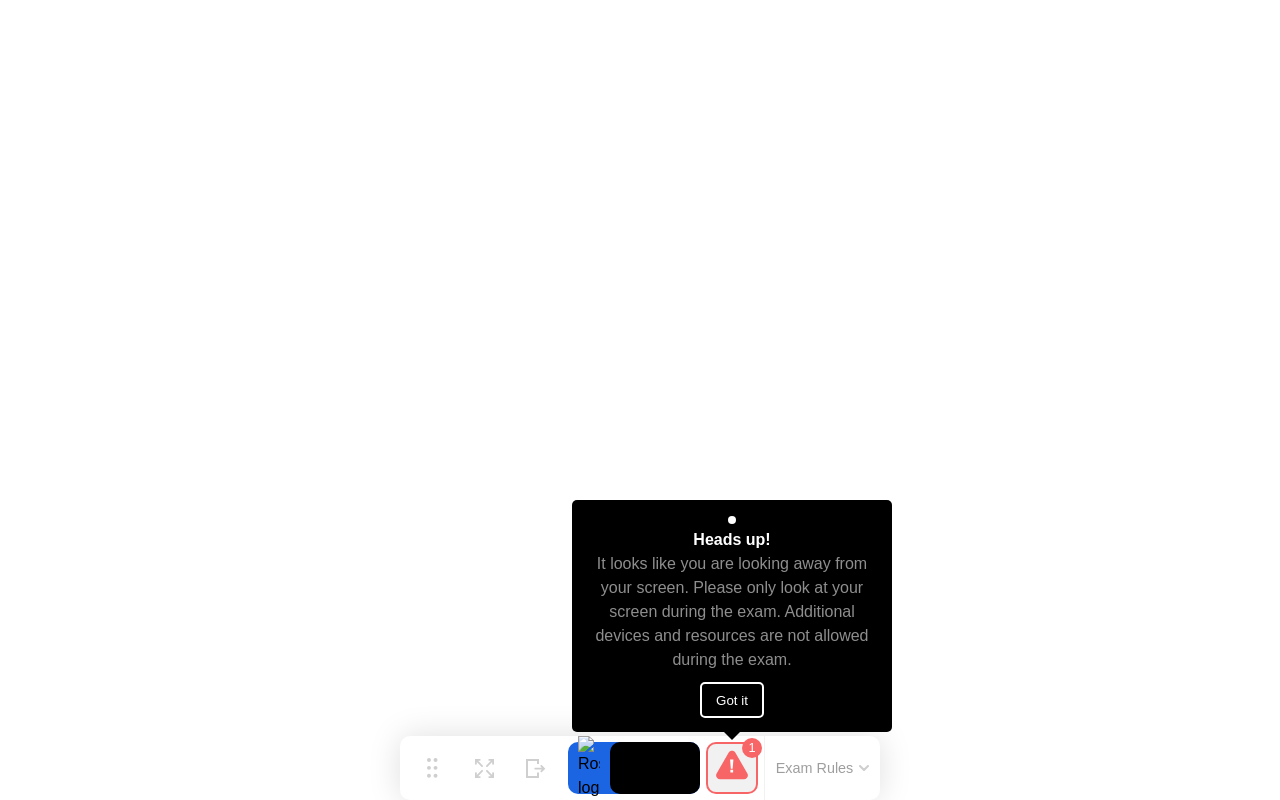 click on "Got it" 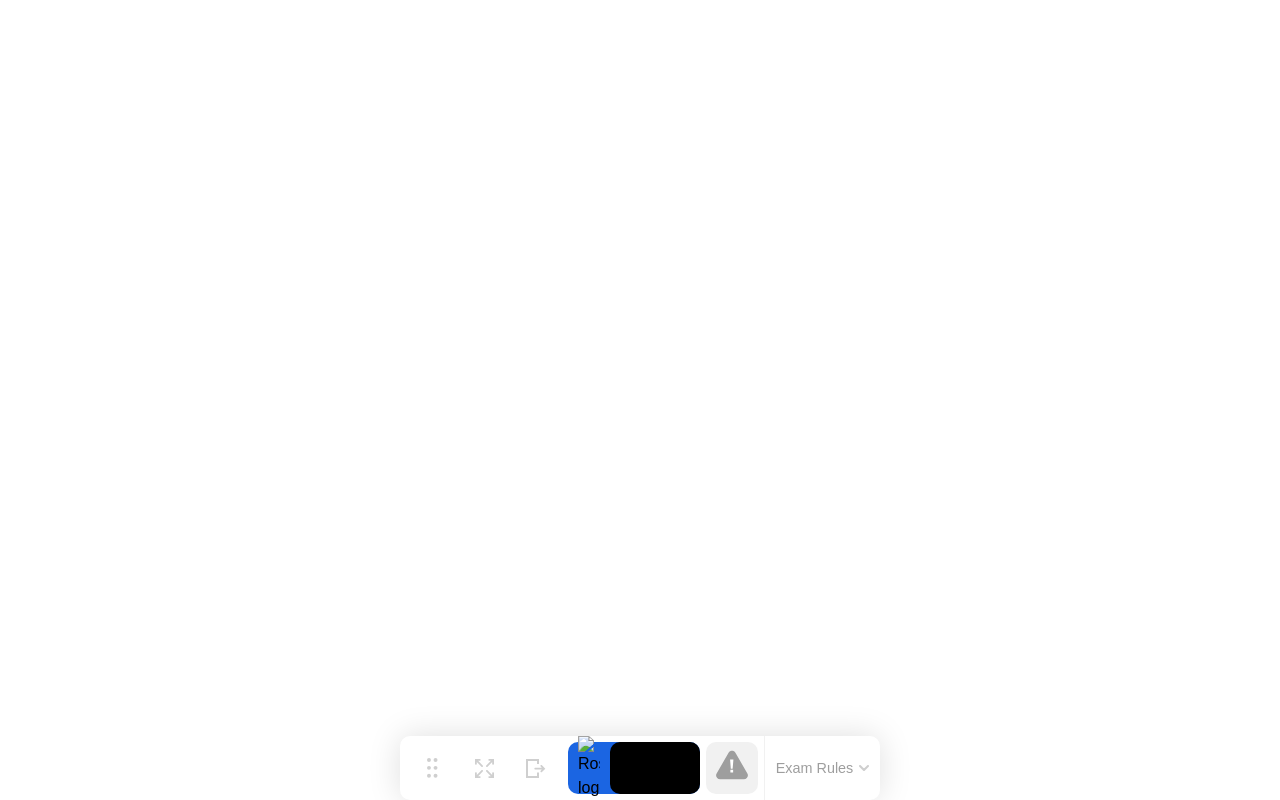 click 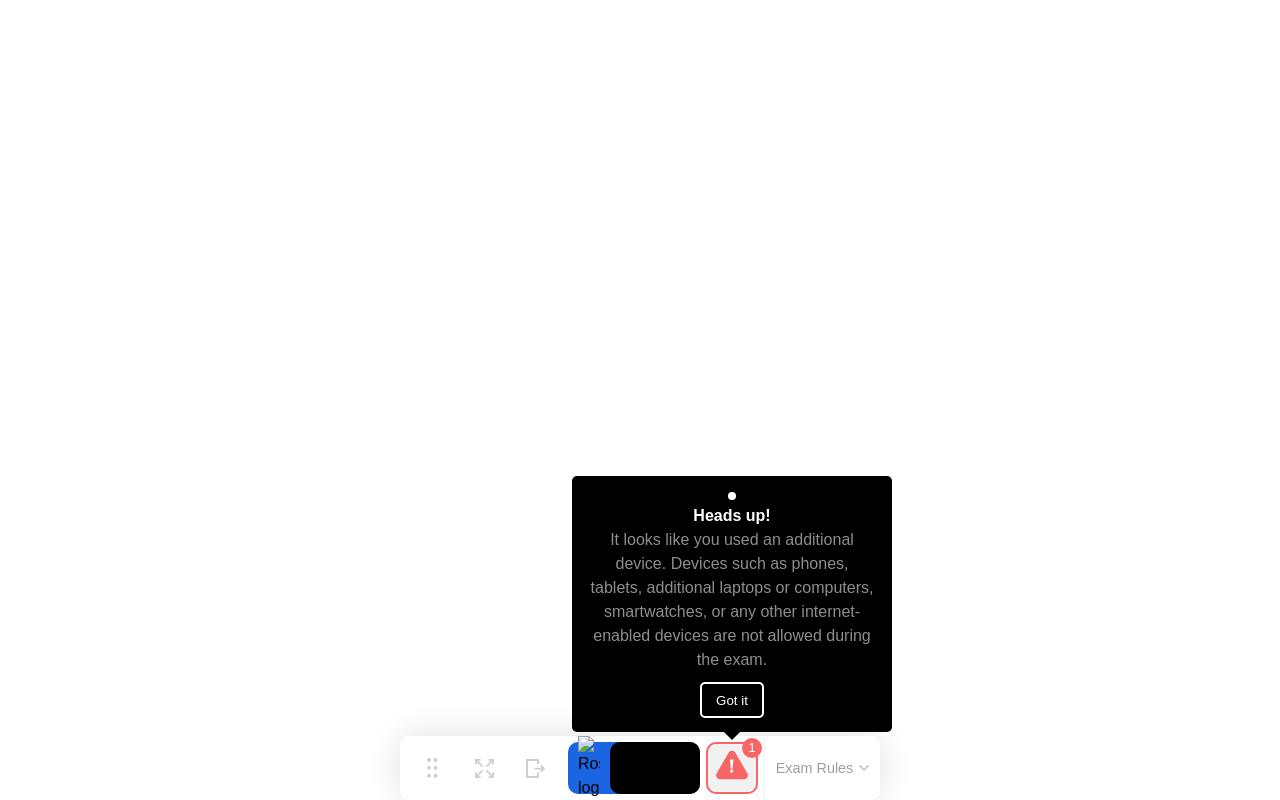 click on "Got it" 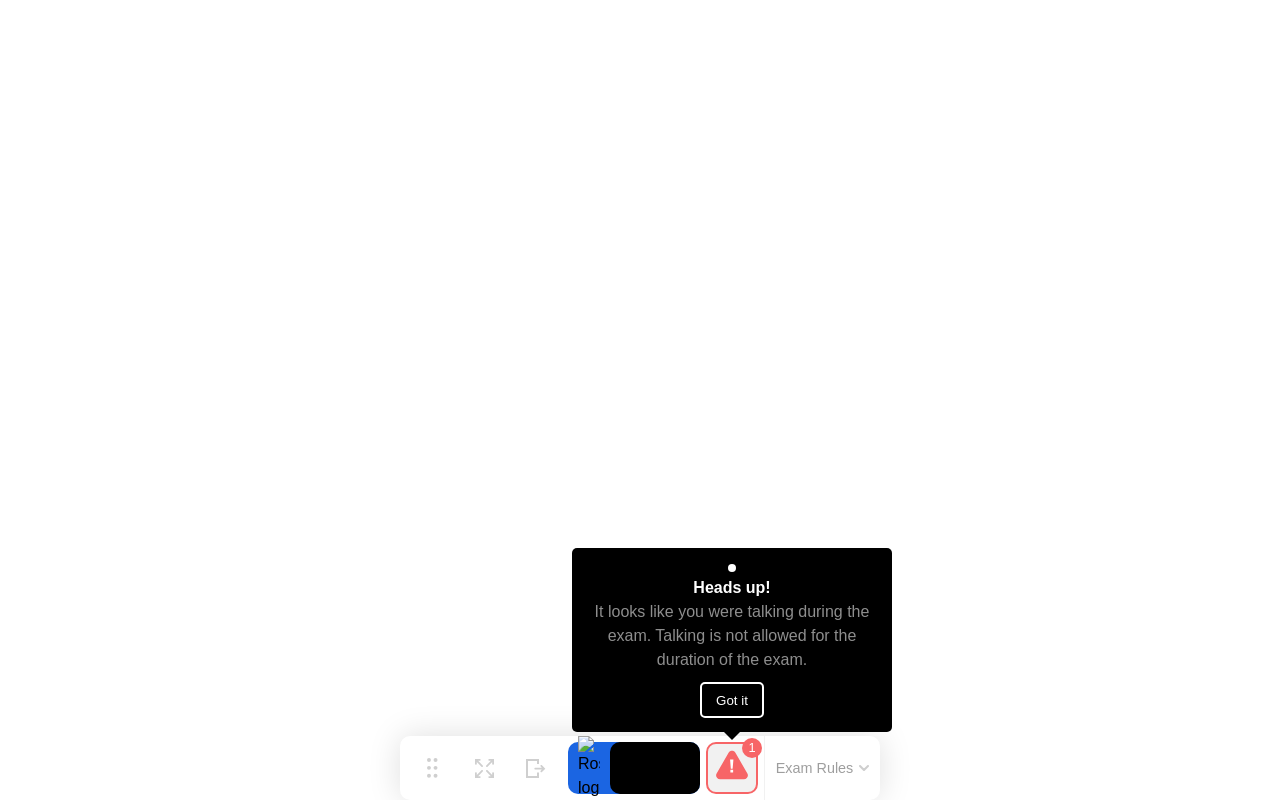 click on "Got it" 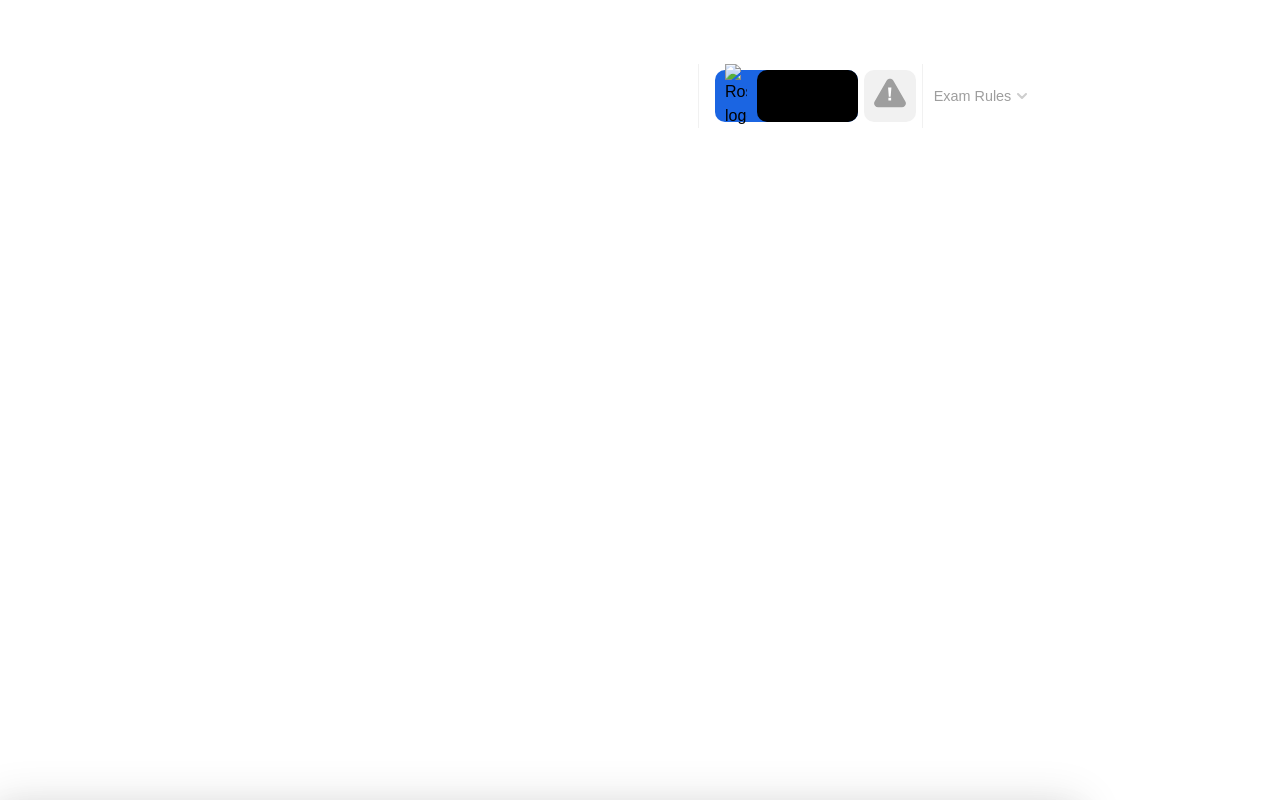 click on "Got it!" at bounding box center (629, 2025) 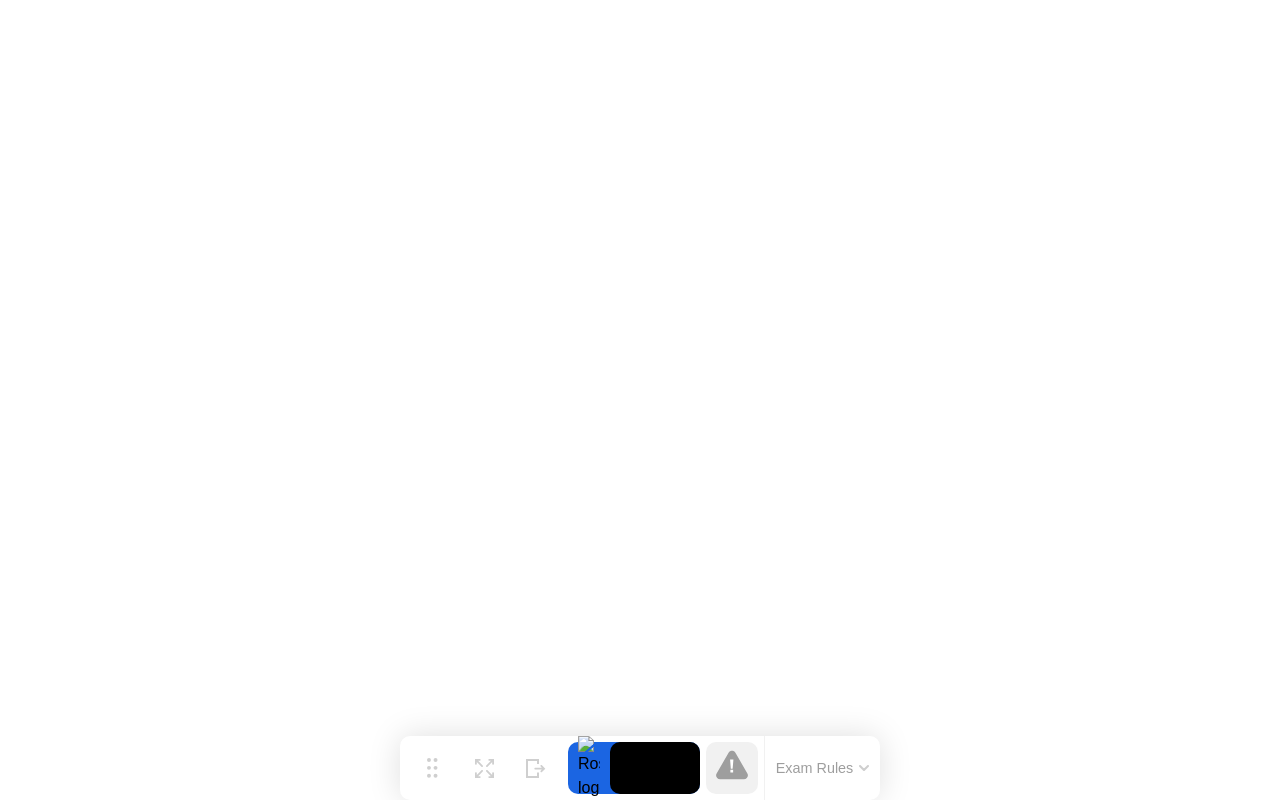 click 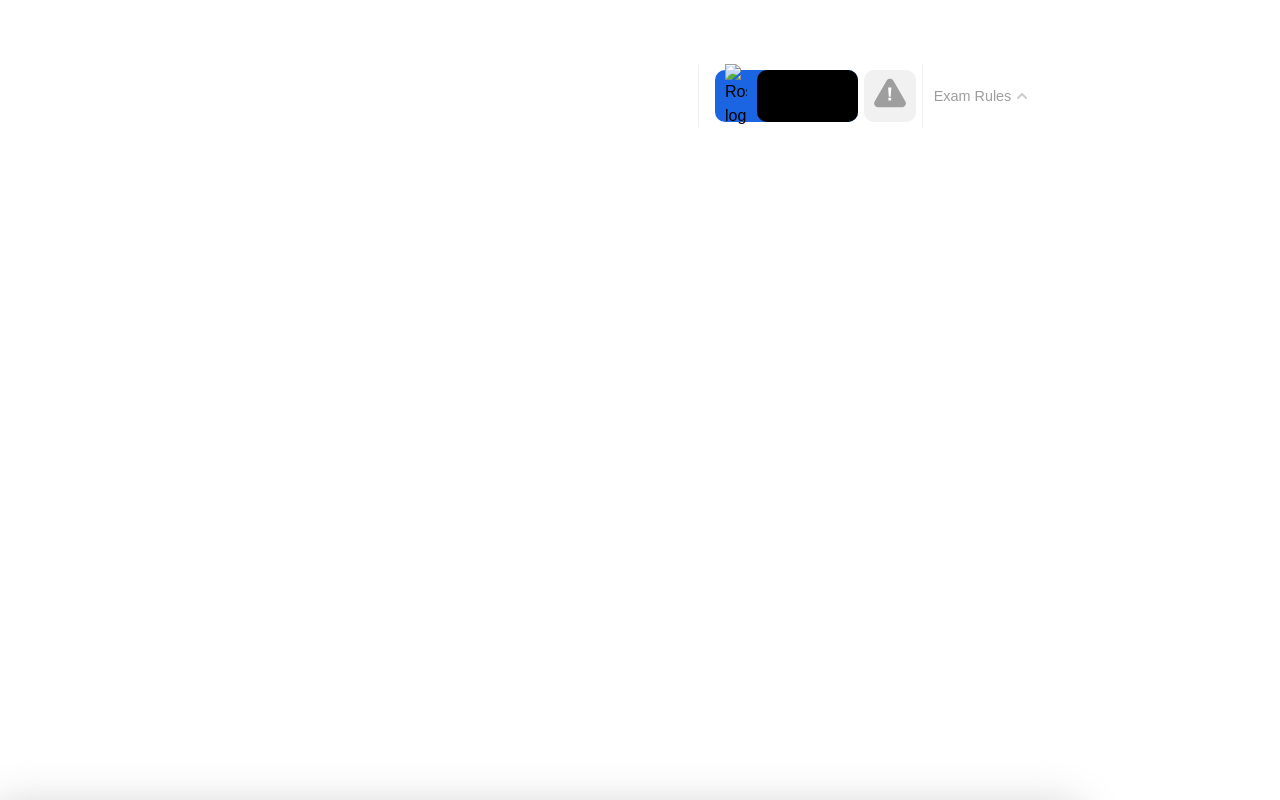 click on "Got it!" at bounding box center (537, 1432) 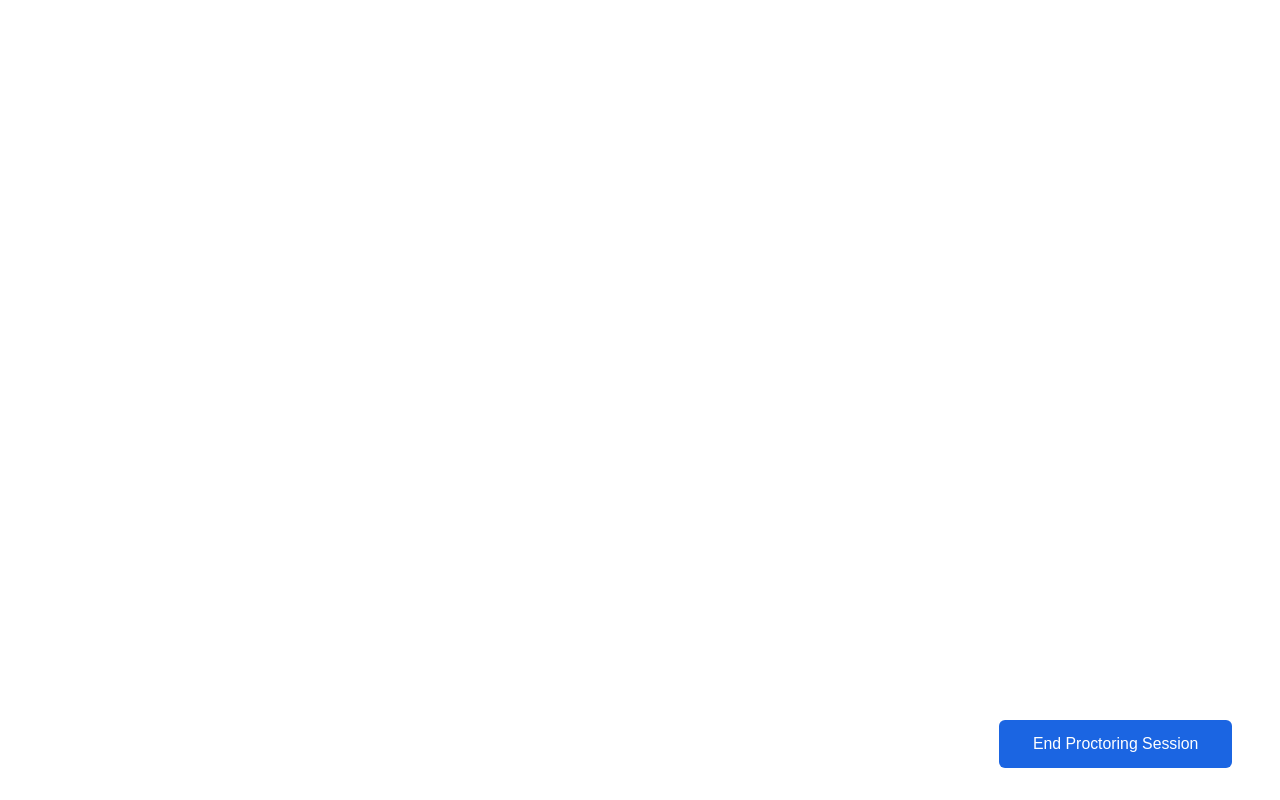 click on "End Proctoring Session" 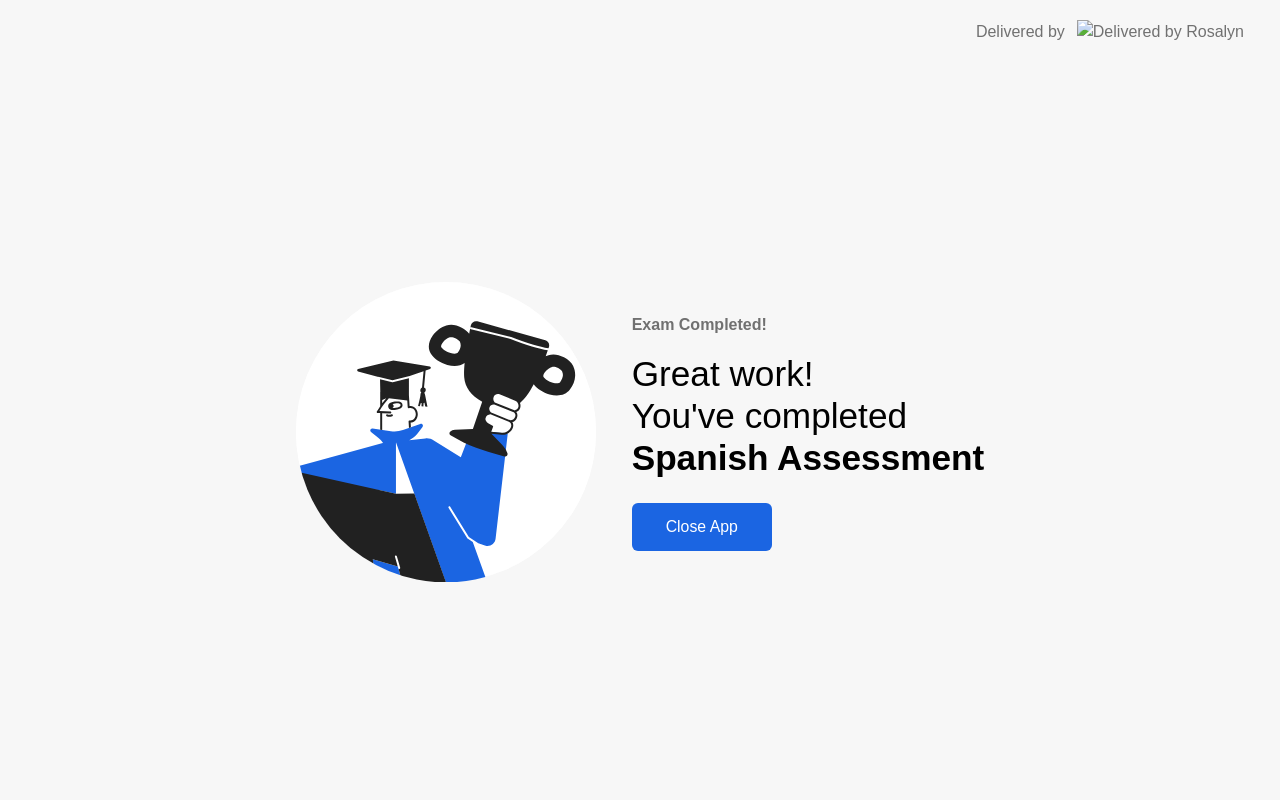 click on "Close App" 